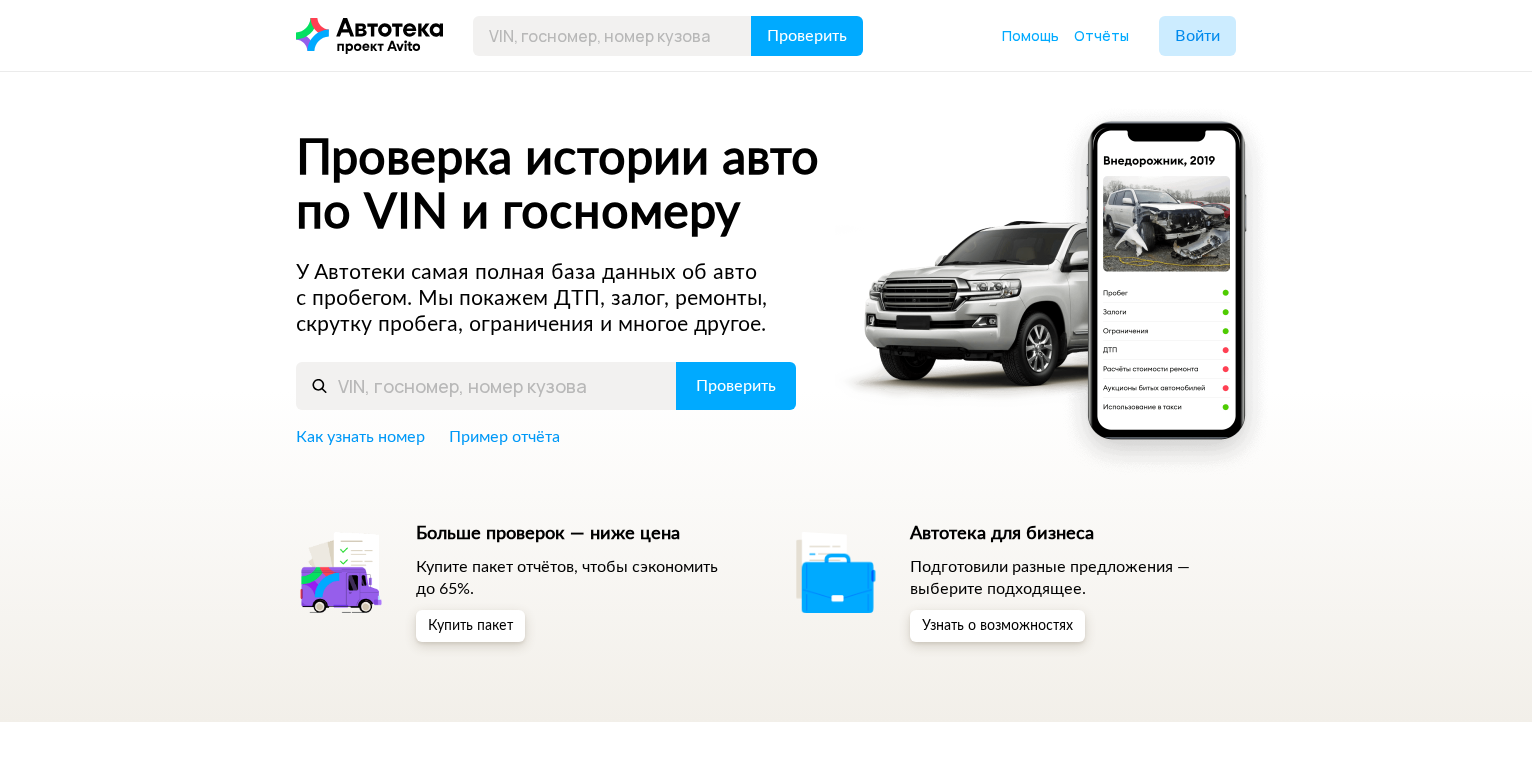 scroll, scrollTop: 0, scrollLeft: 0, axis: both 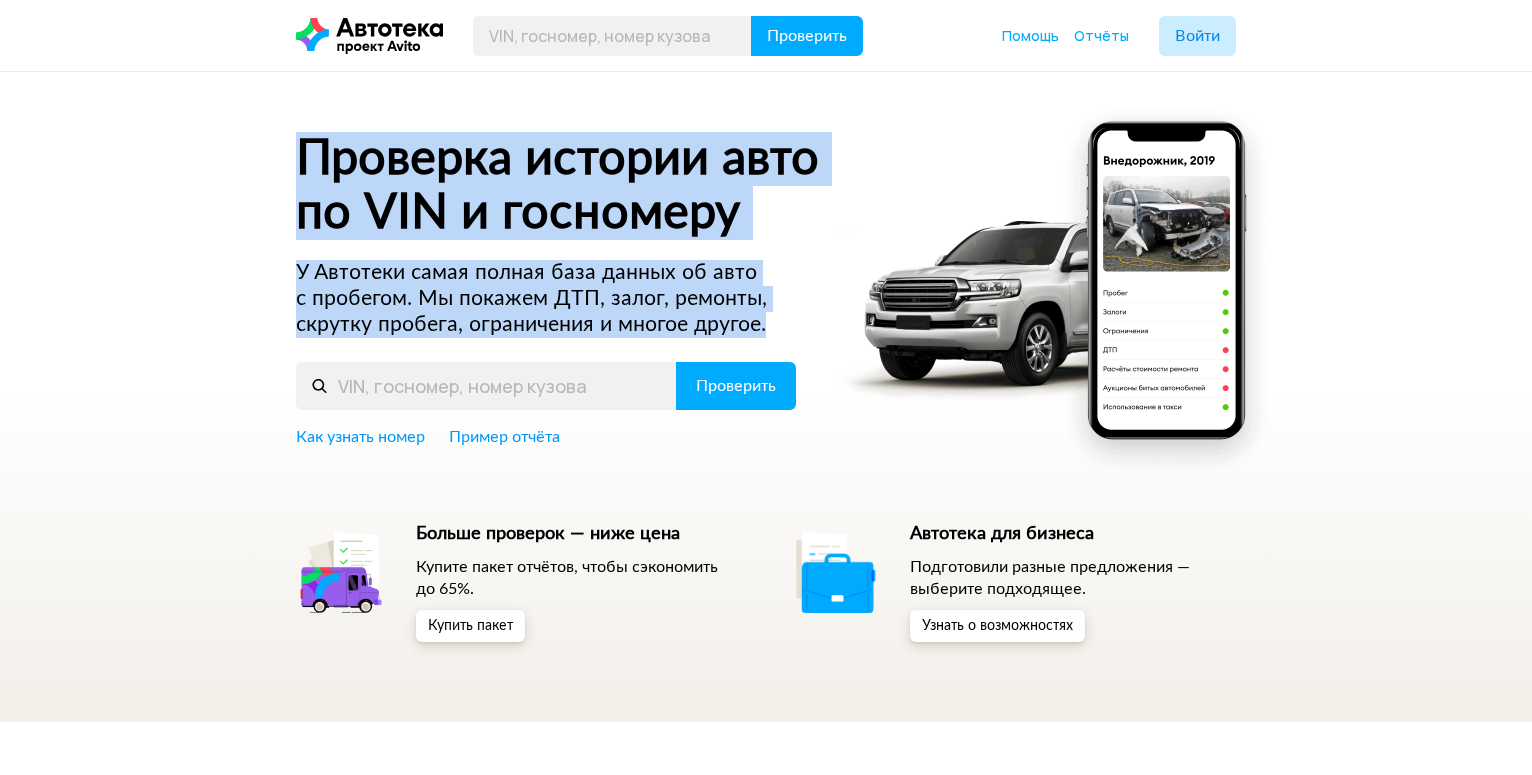 drag, startPoint x: 775, startPoint y: 330, endPoint x: 294, endPoint y: 167, distance: 507.8681 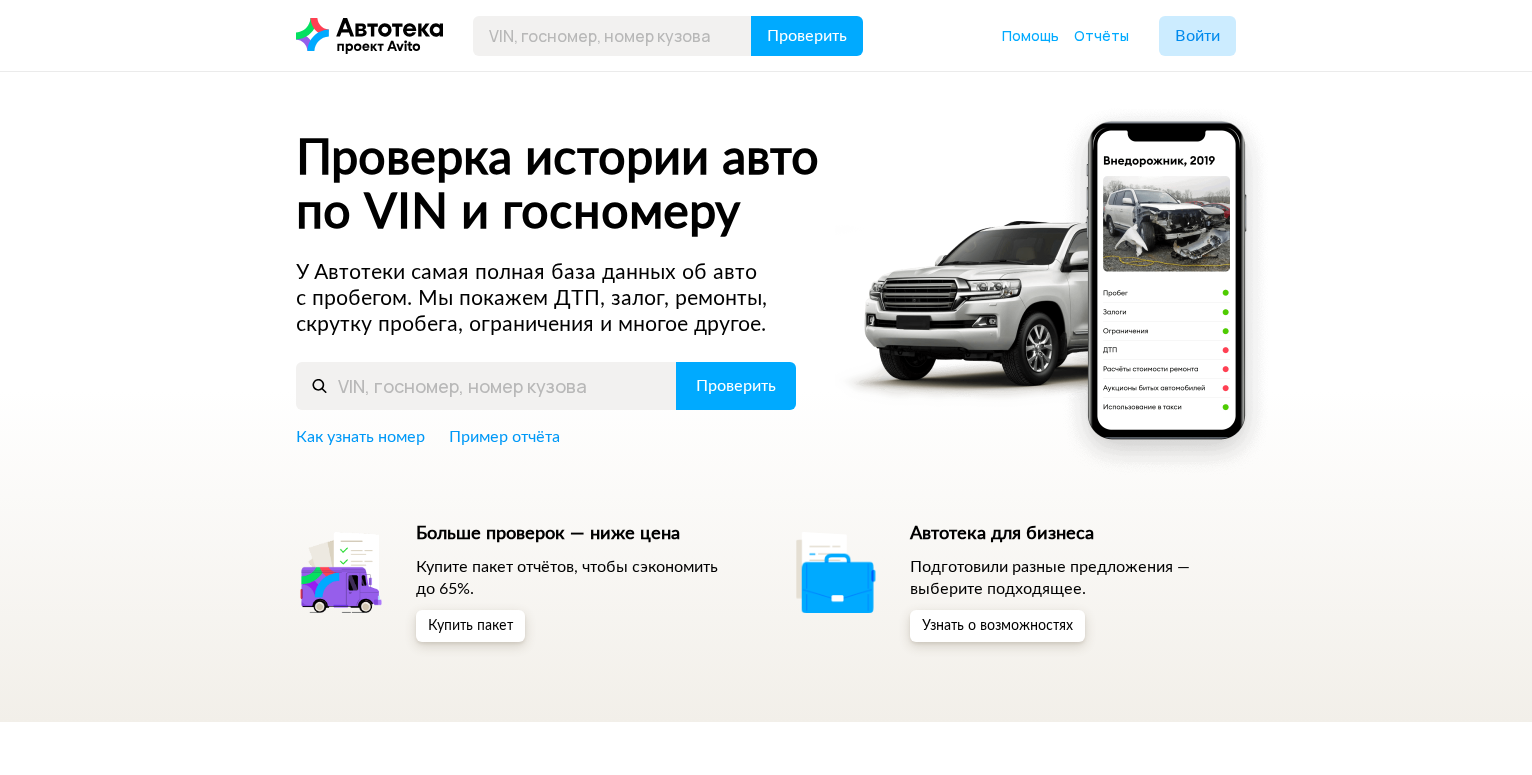 click on "Проверка истории авто по VIN и госномеру У Автотеки самая полная база данных об авто с пробегом. Мы покажем ДТП, залог, ремонты, скрутку пробега, ограничения и многое другое. Проверить Как узнать номер Пример отчёта Больше проверок — ниже цена Купите пакет отчётов, чтобы сэкономить до 65%. Купить пакет Автотека для бизнеса Подготовили разные предложения — выберите подходящее. Узнать о возможностях" at bounding box center [766, 387] 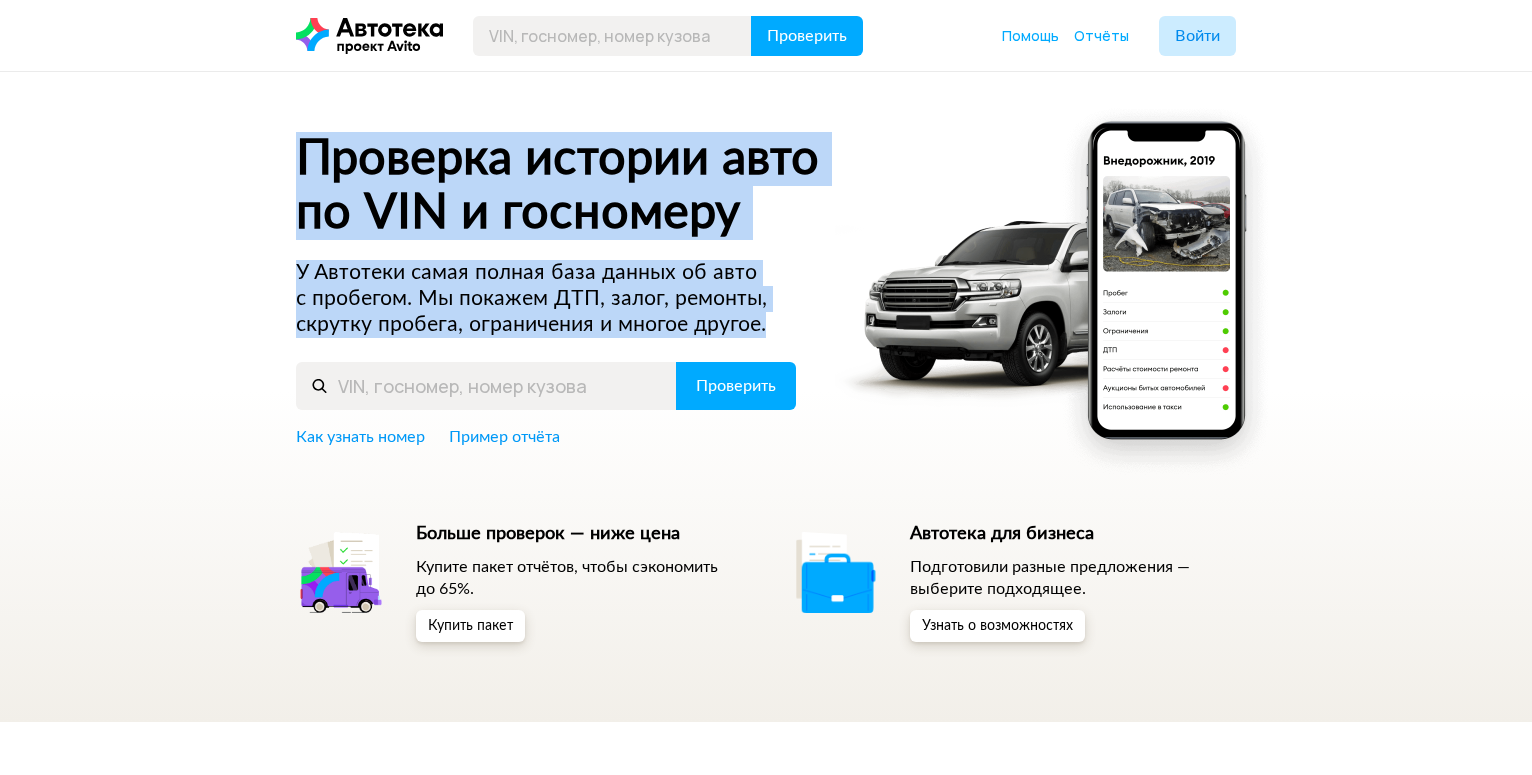 drag, startPoint x: 293, startPoint y: 149, endPoint x: 789, endPoint y: 316, distance: 523.3593 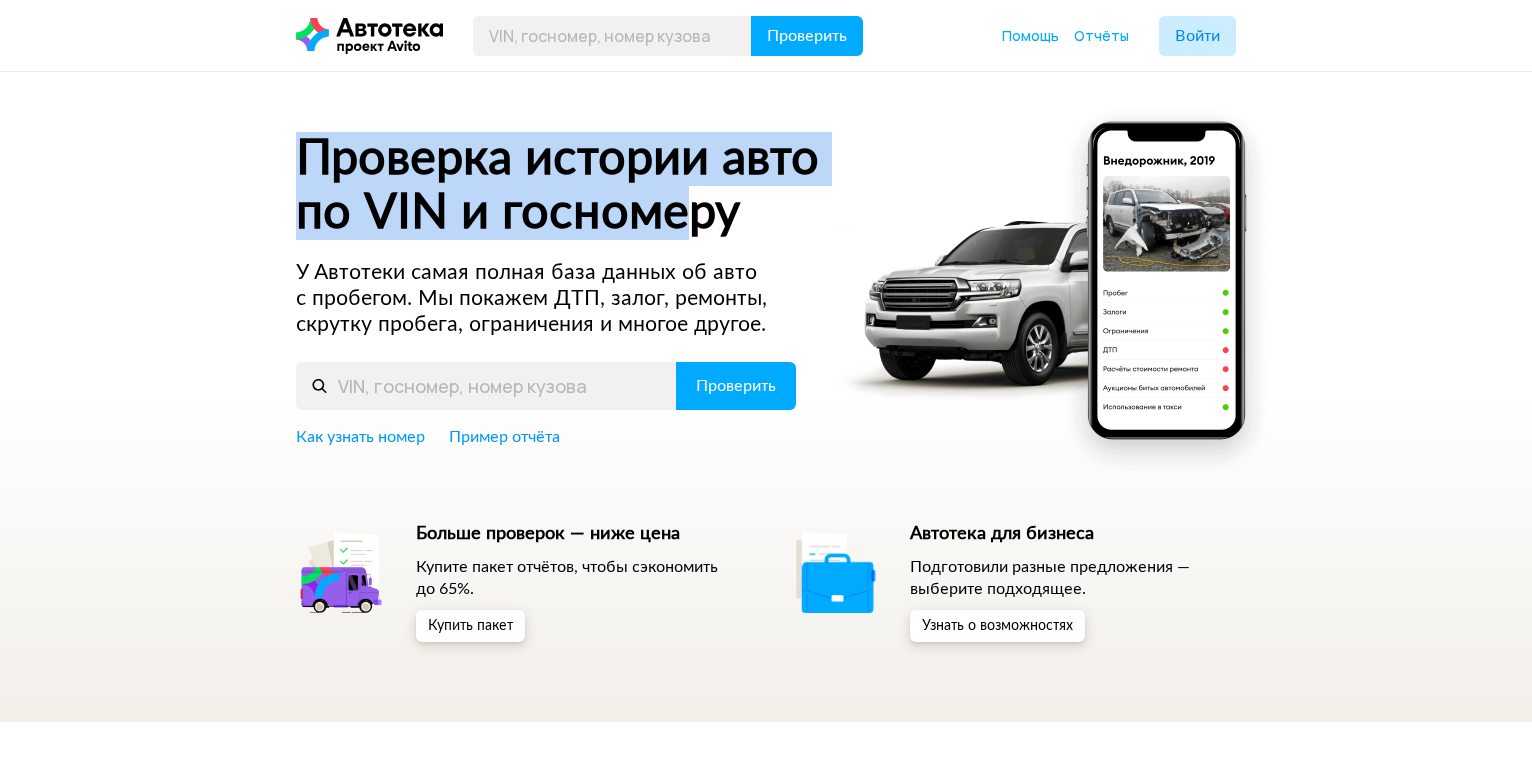drag, startPoint x: 268, startPoint y: 123, endPoint x: 718, endPoint y: 215, distance: 459.30817 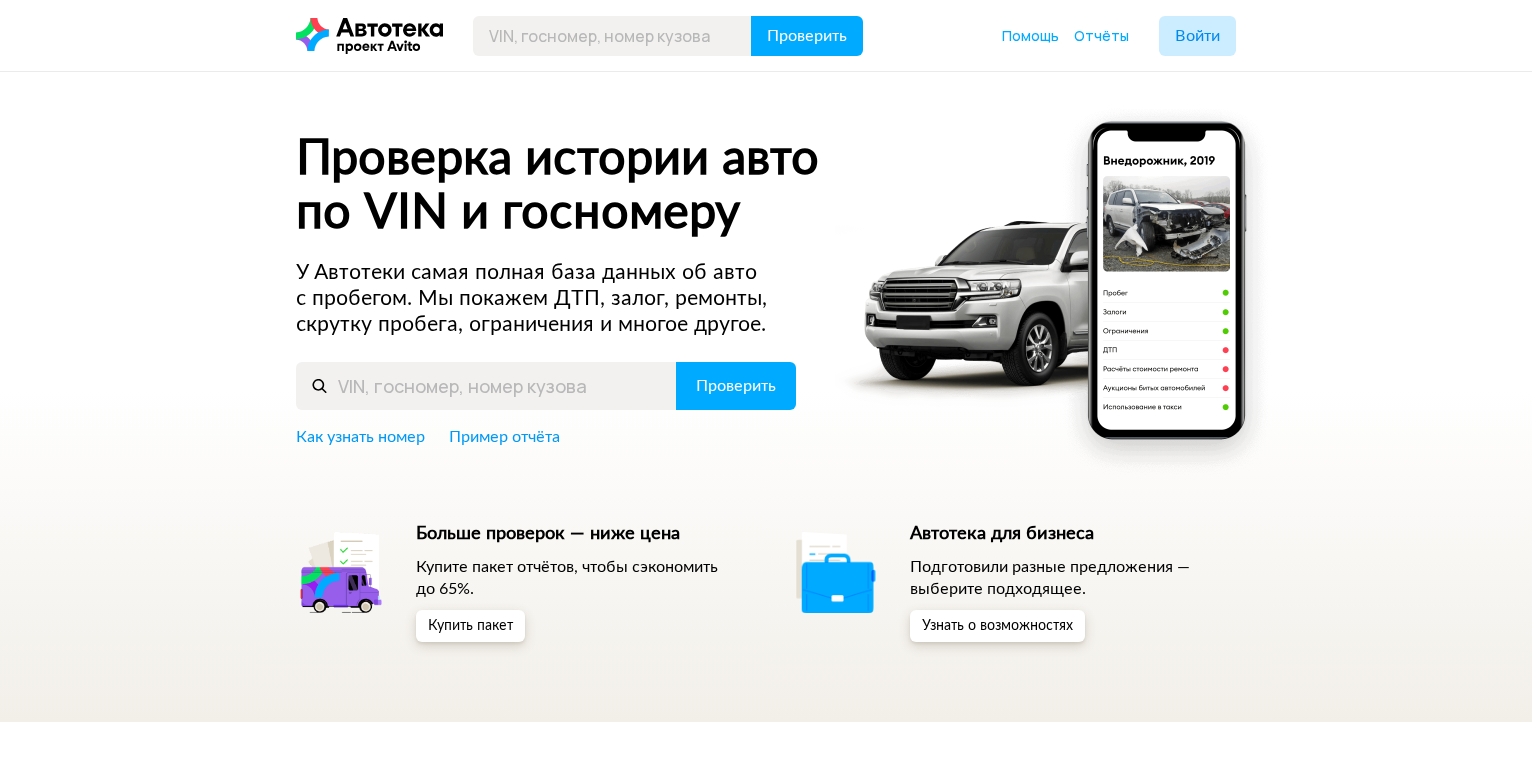 click on "Проверка истории авто по VIN и госномеру" at bounding box center [594, 186] 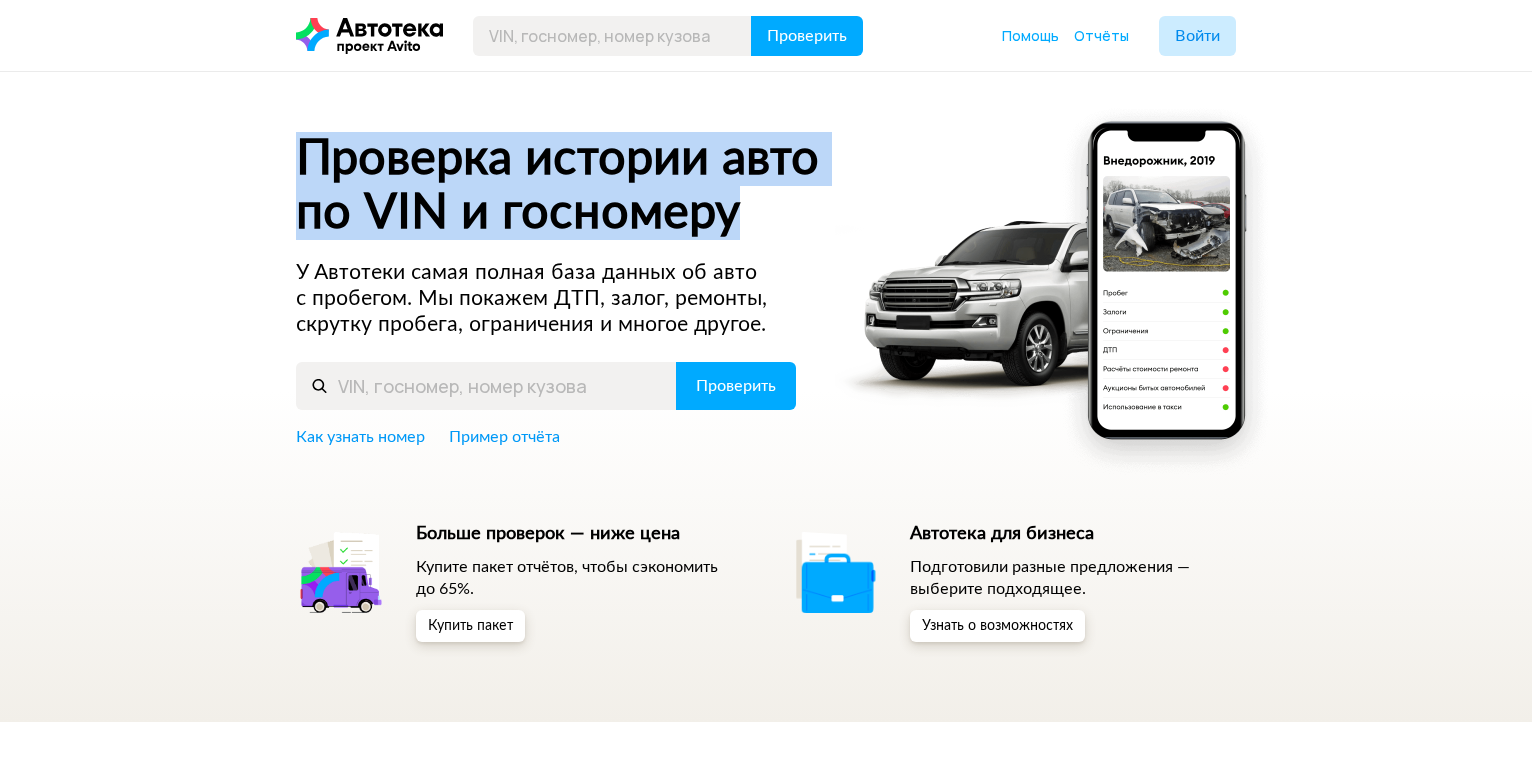 drag, startPoint x: 774, startPoint y: 214, endPoint x: 299, endPoint y: 144, distance: 480.1302 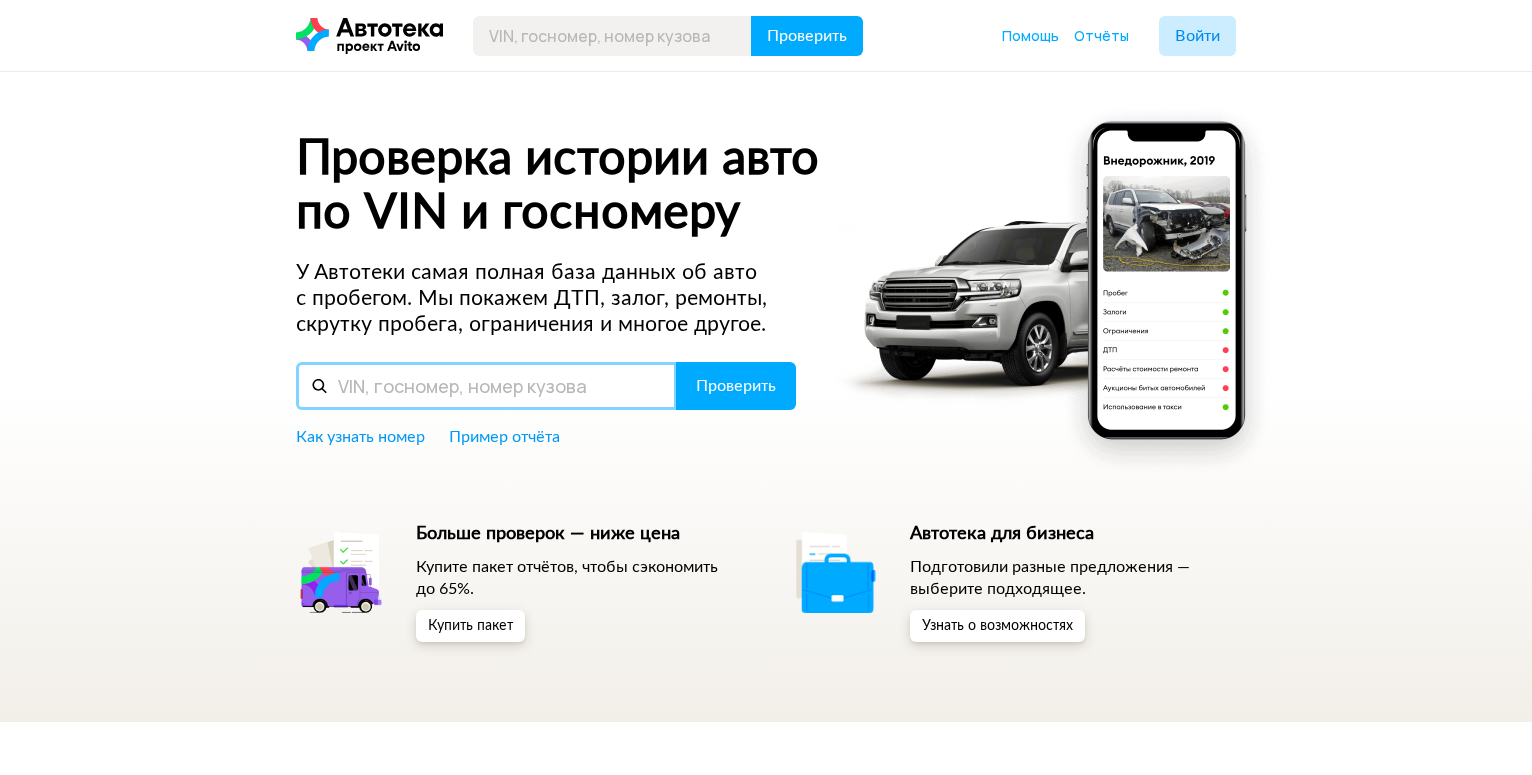 click at bounding box center (486, 386) 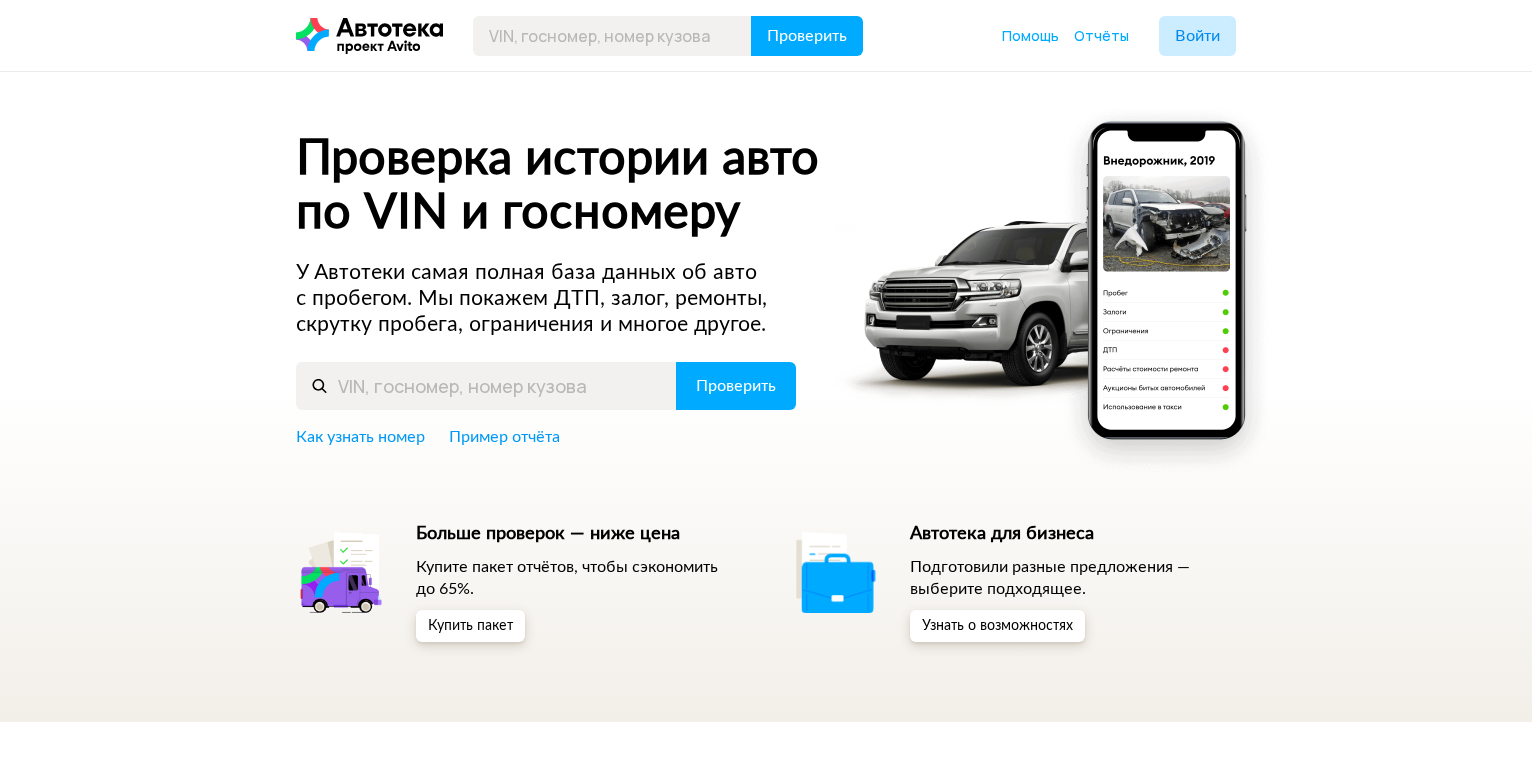 click on "Проверка истории авто по VIN и госномеру У Автотеки самая полная база данных об авто с пробегом. Мы покажем ДТП, залог, ремонты, скрутку пробега, ограничения и многое другое. Проверить Как узнать номер Пример отчёта" at bounding box center (766, 290) 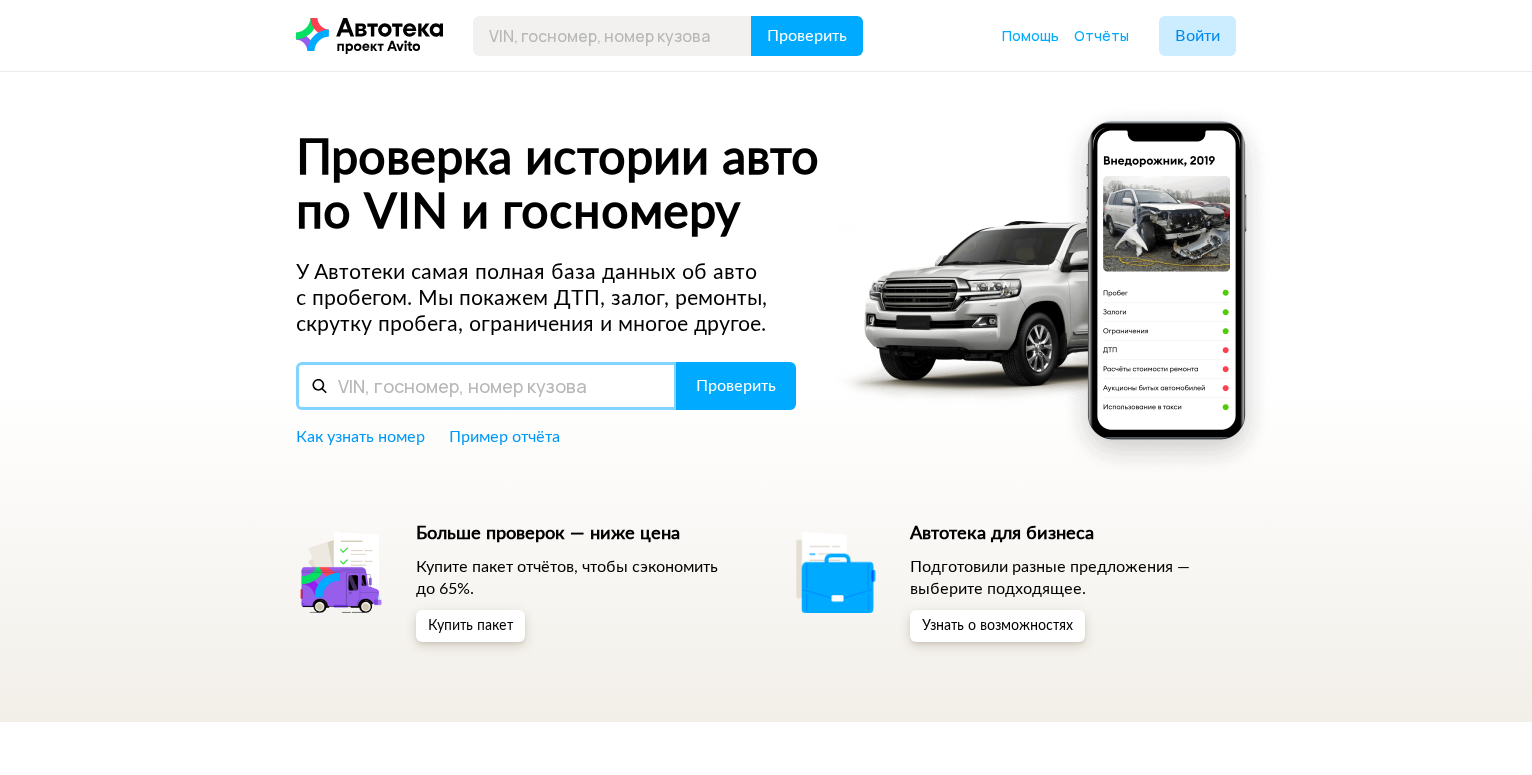 click at bounding box center [486, 386] 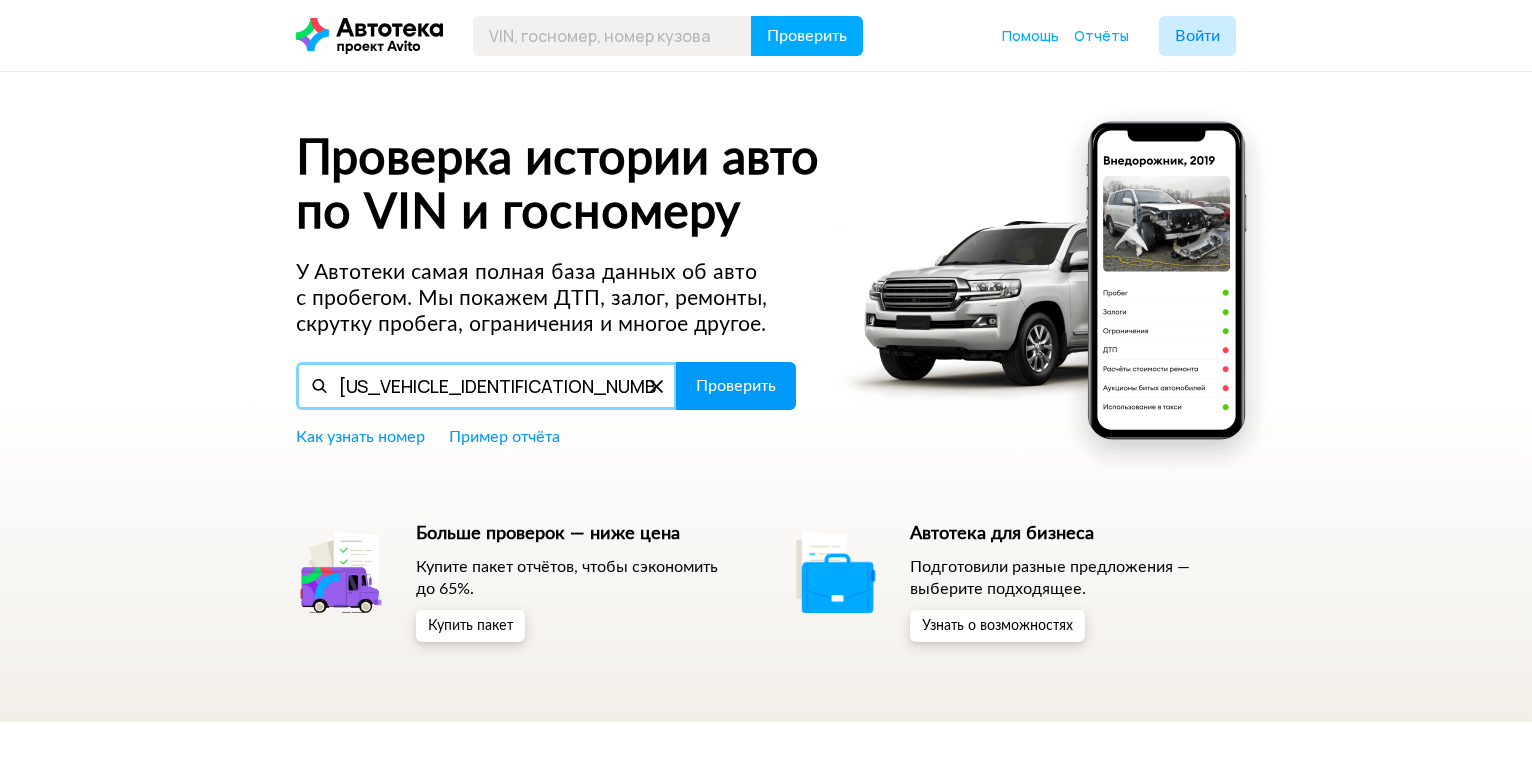 type on "[US_VEHICLE_IDENTIFICATION_NUMBER]" 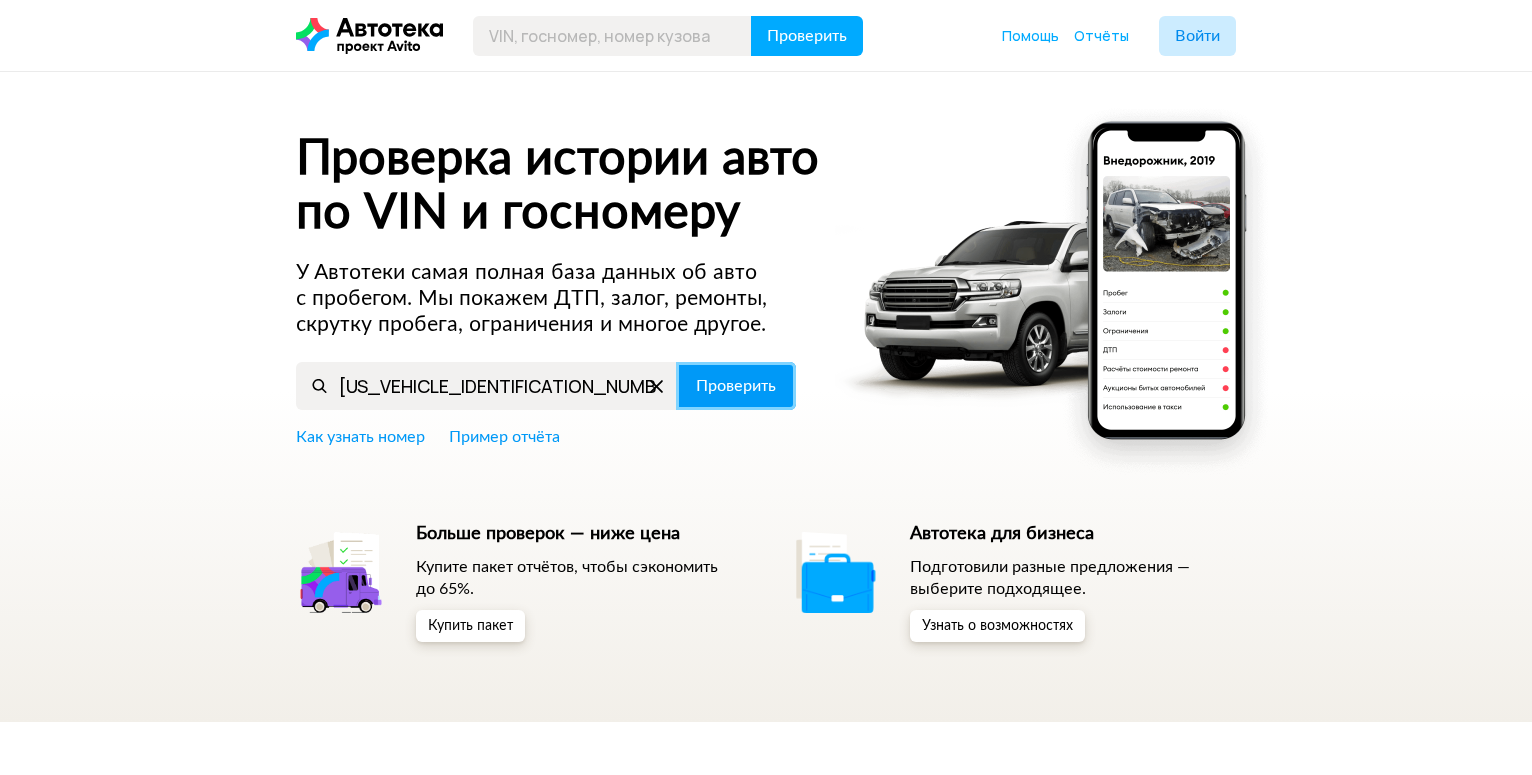click on "Проверить" at bounding box center (736, 386) 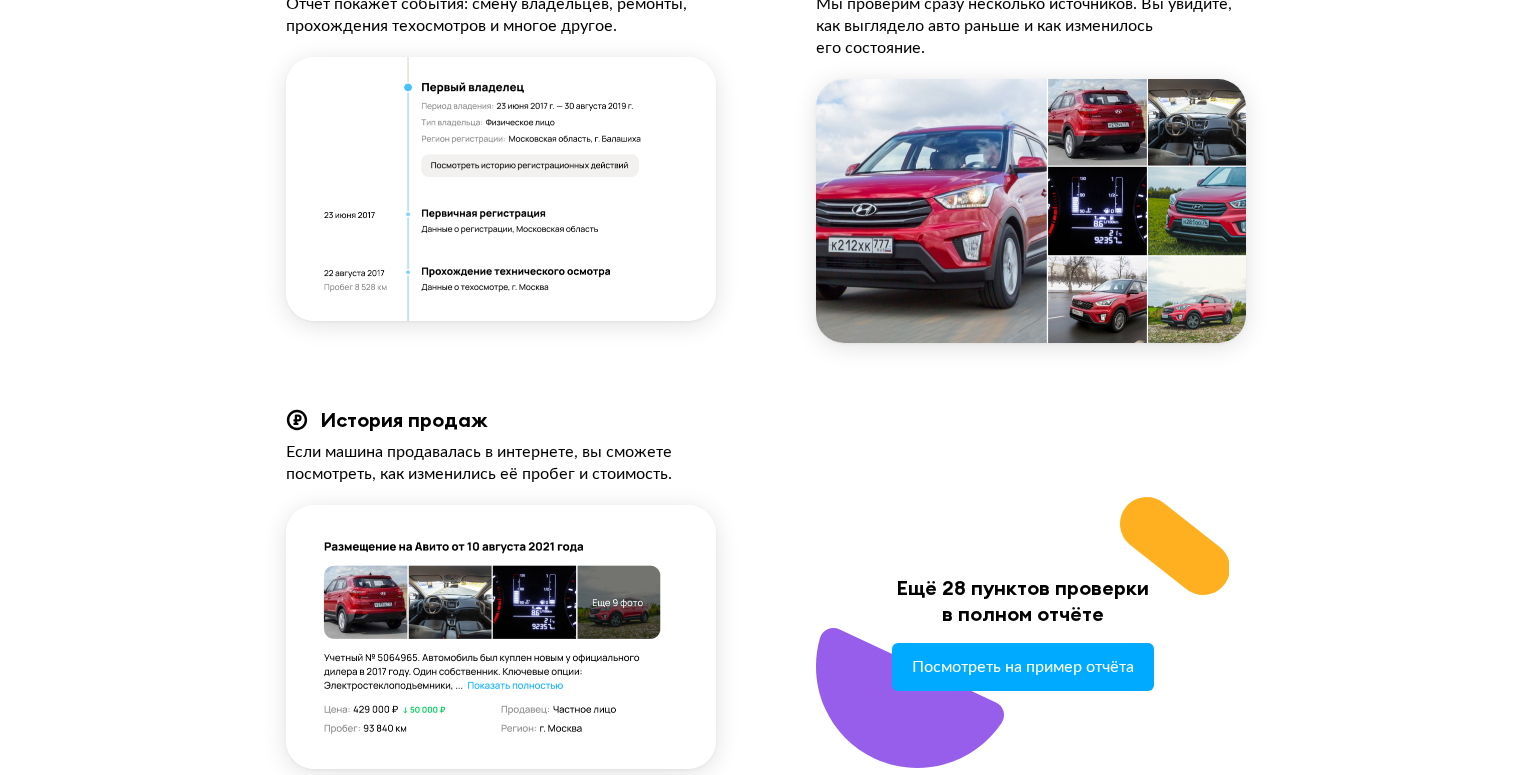scroll, scrollTop: 2040, scrollLeft: 0, axis: vertical 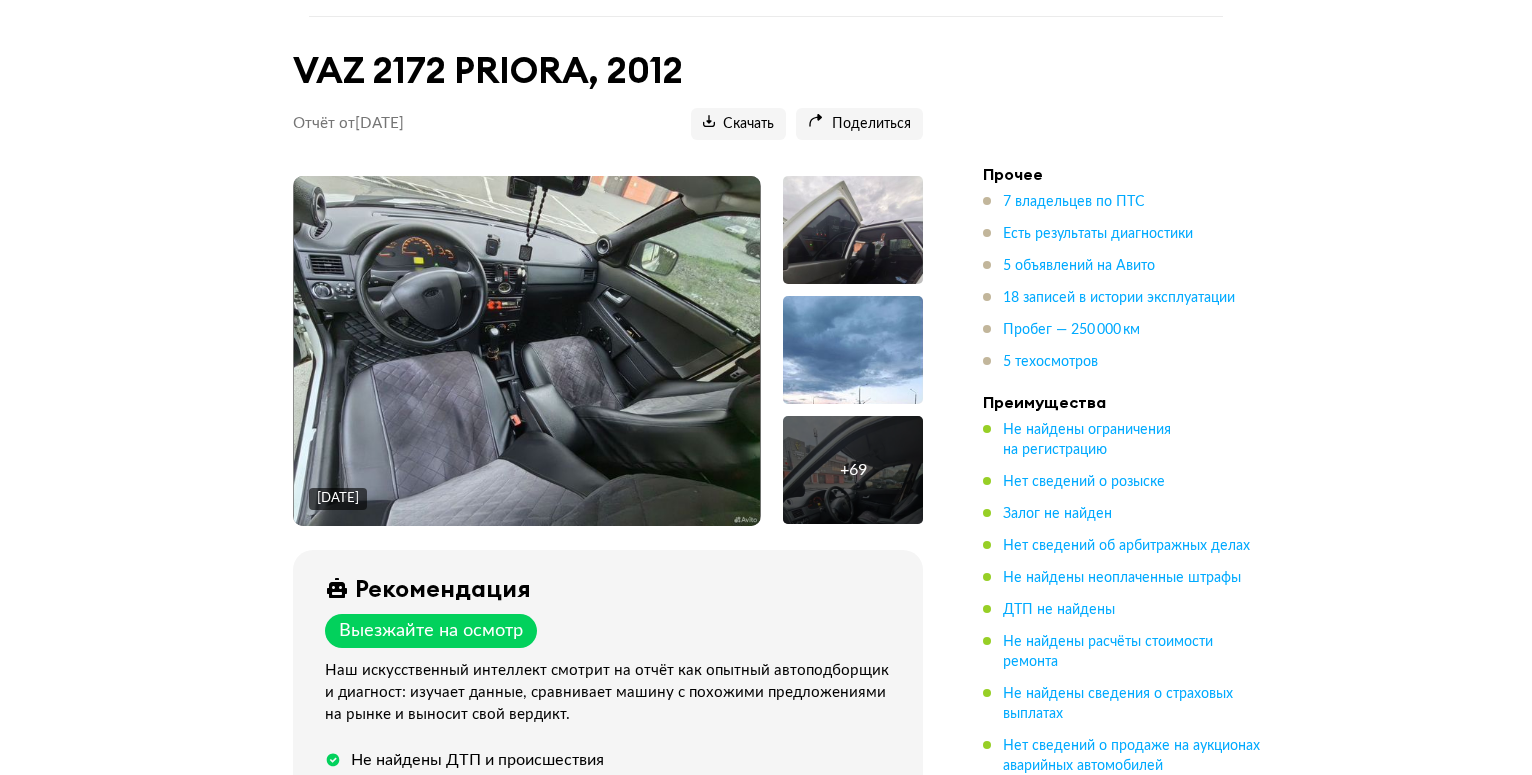 click at bounding box center (853, 230) 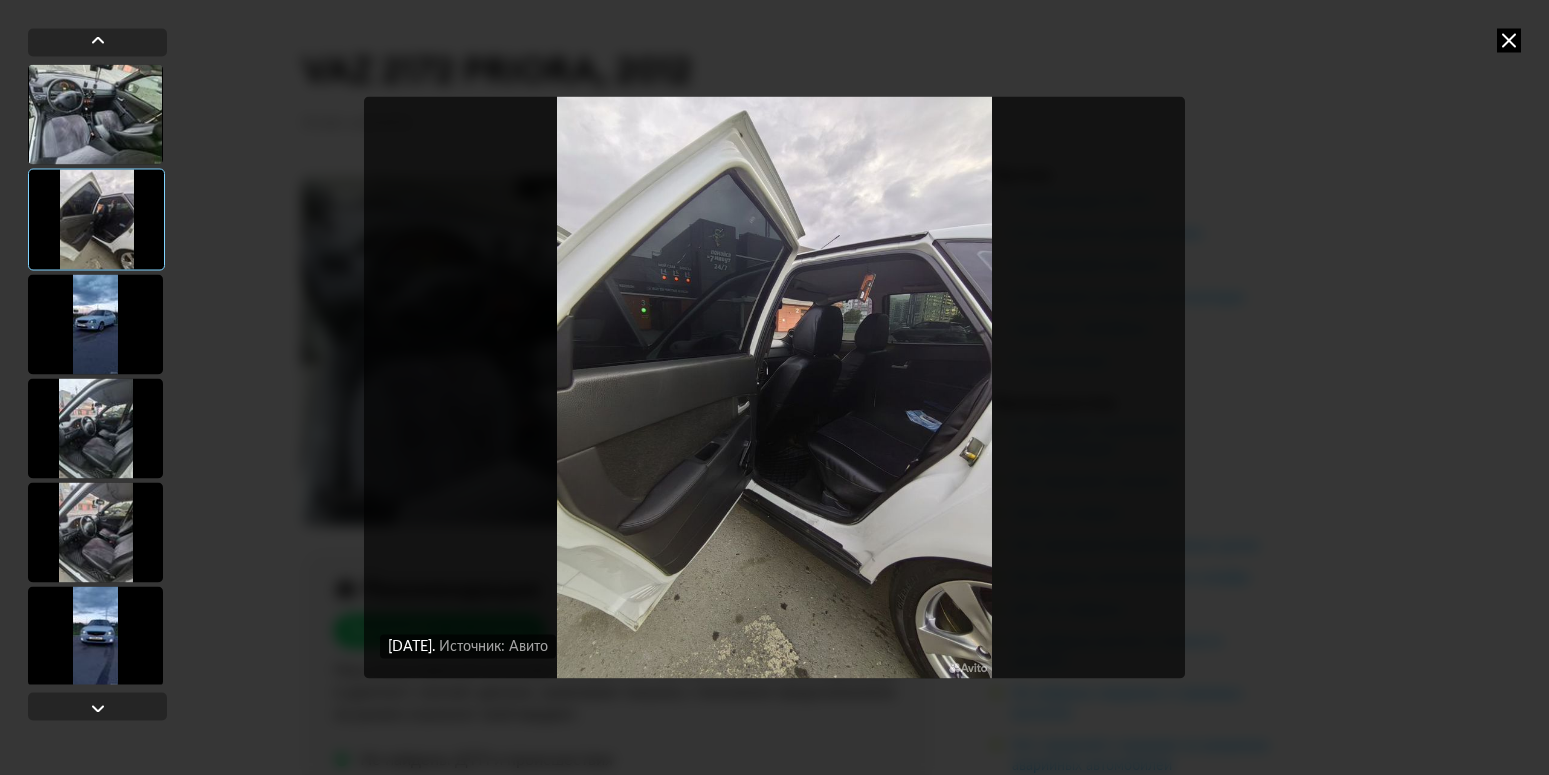 click at bounding box center (95, 114) 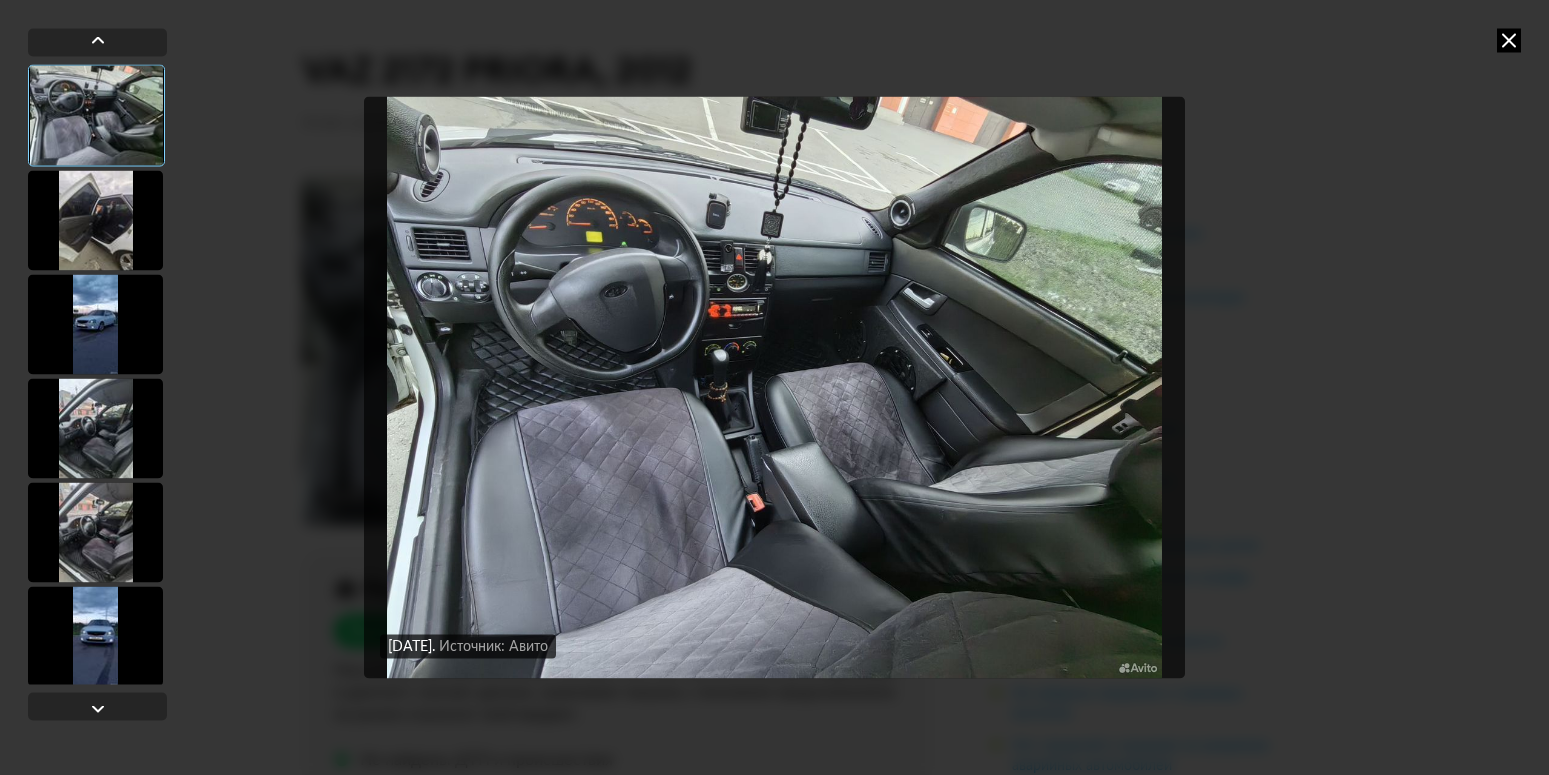 click at bounding box center [95, 220] 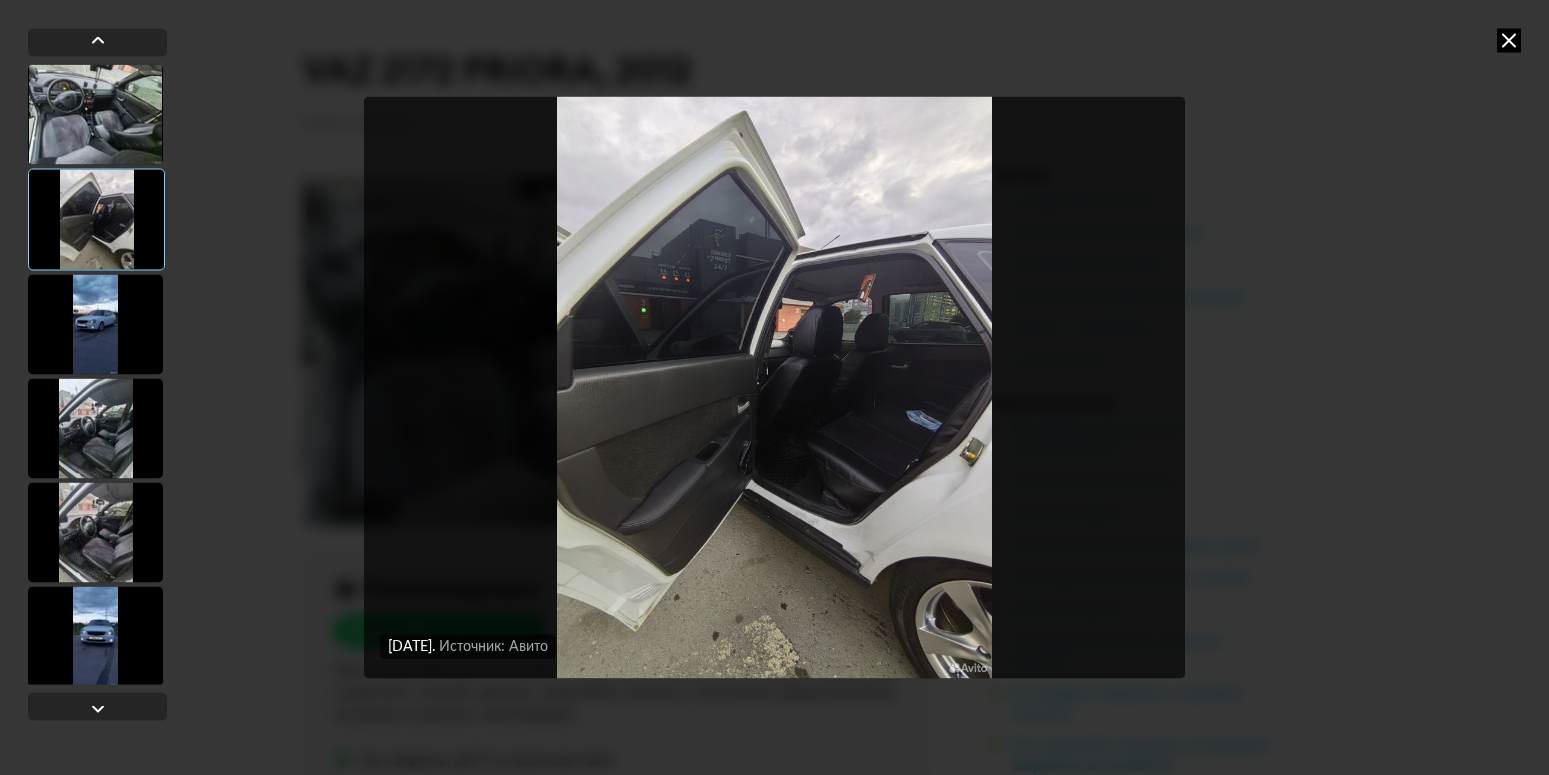 click at bounding box center (95, 324) 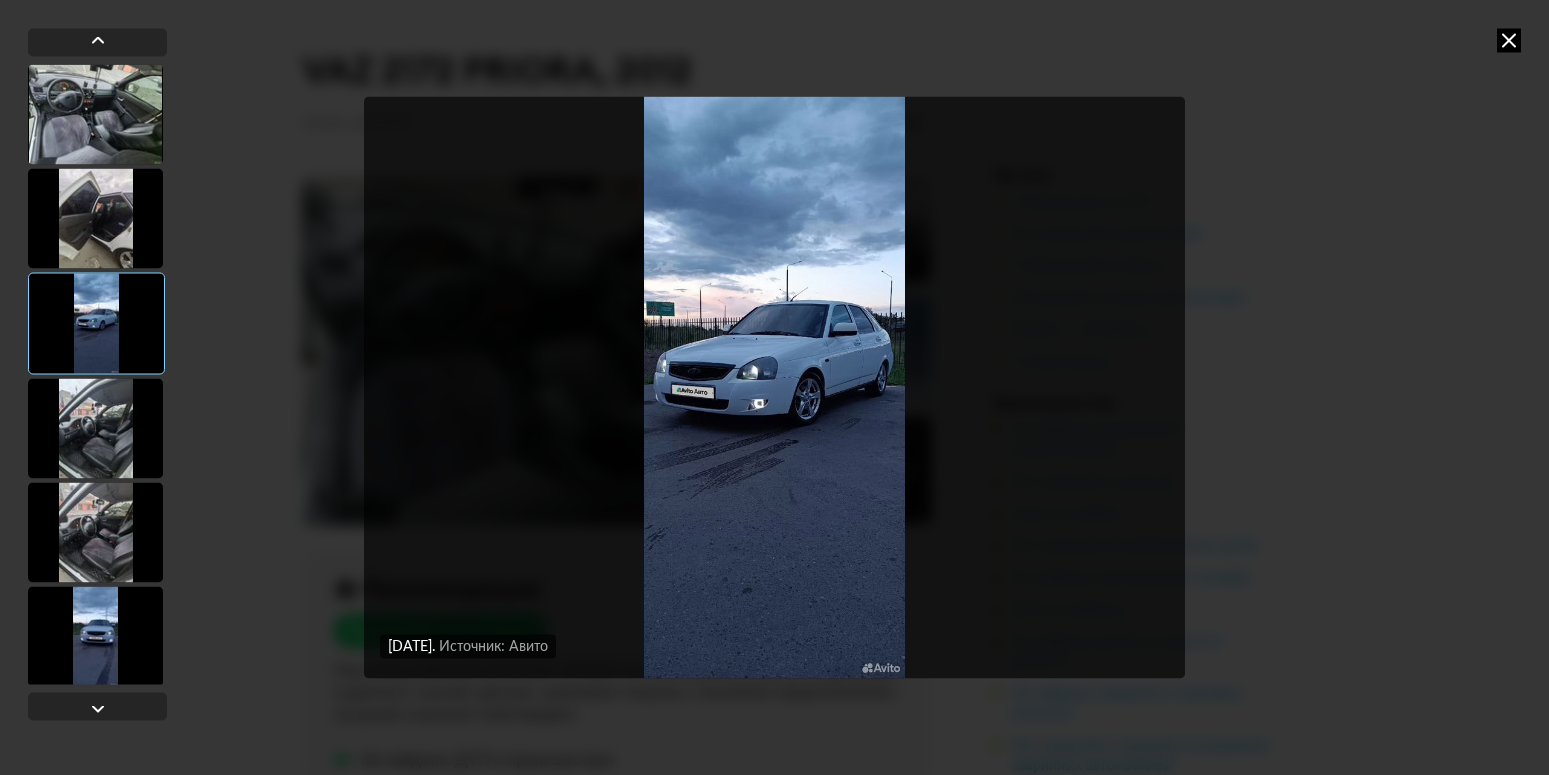 click at bounding box center [95, 428] 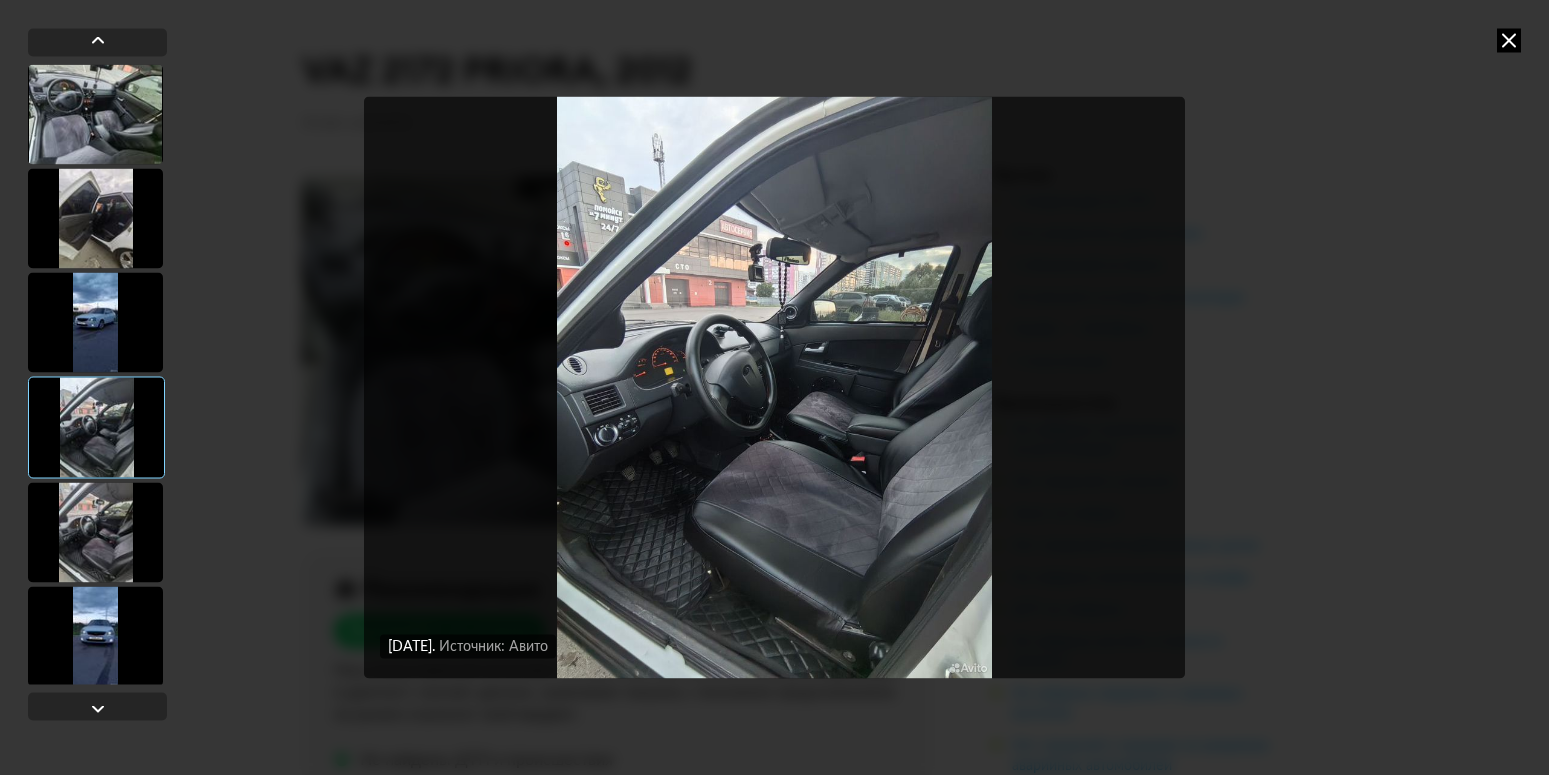 click at bounding box center (95, 532) 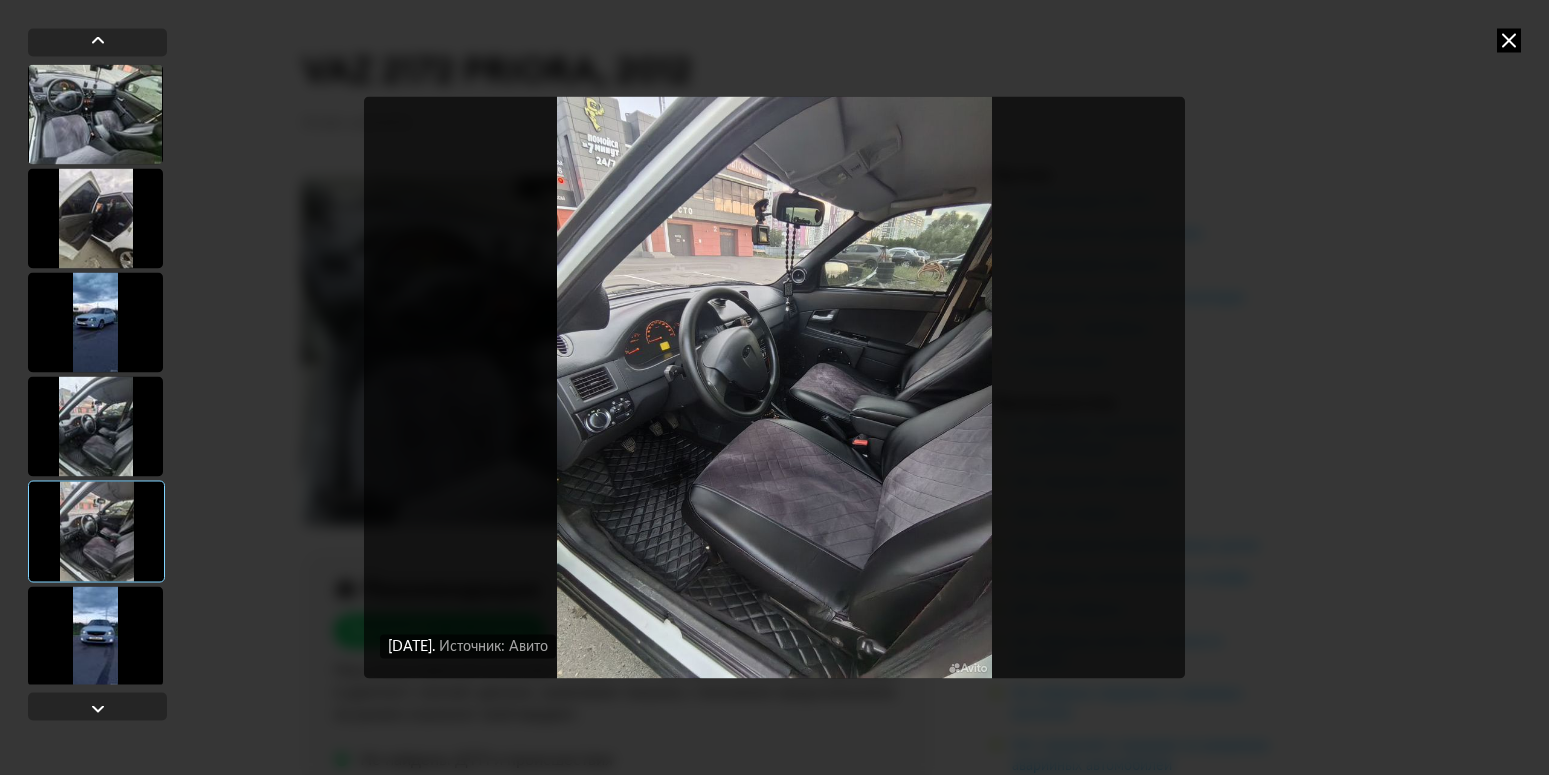 click at bounding box center [95, 636] 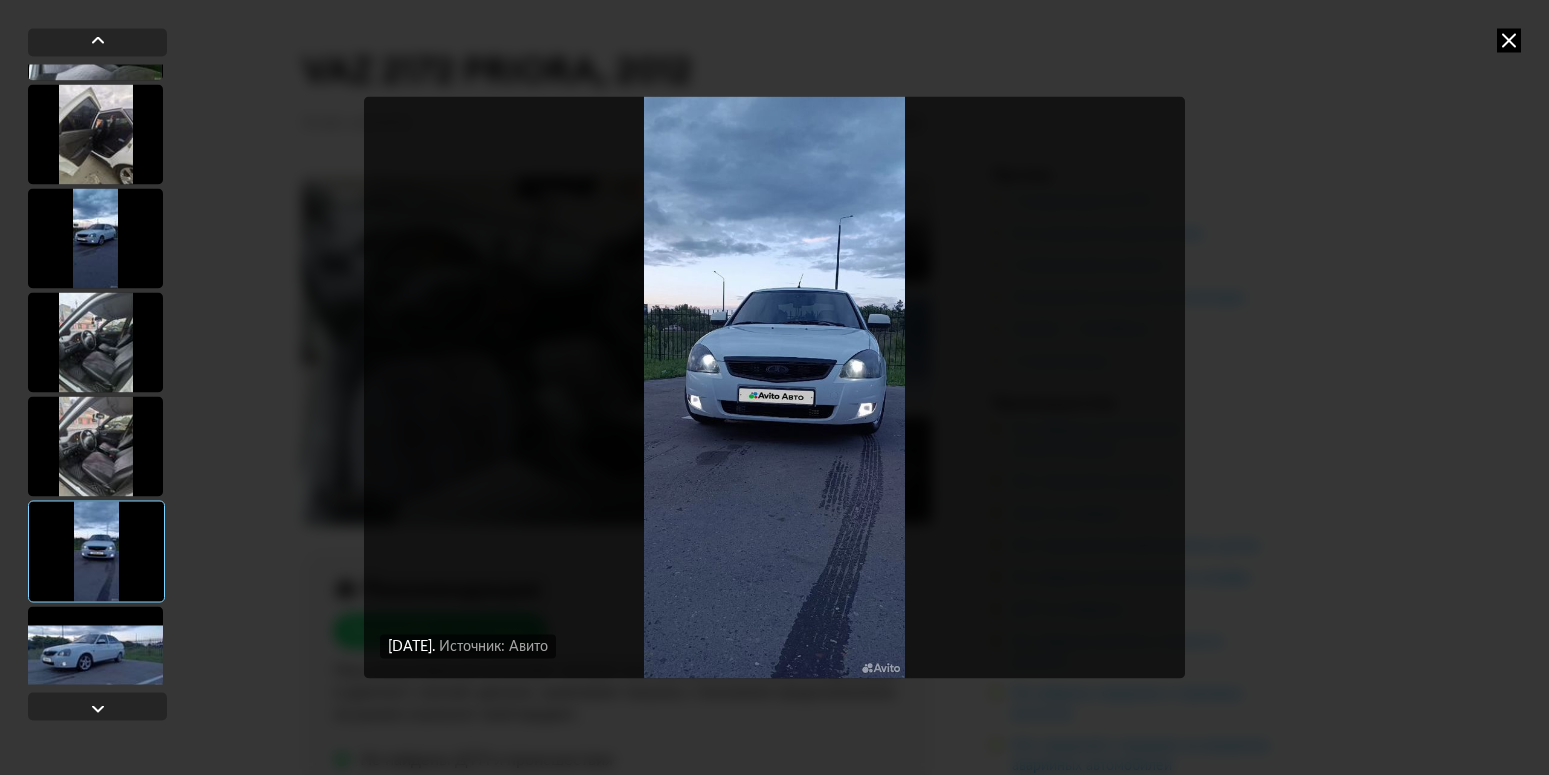 scroll, scrollTop: 168, scrollLeft: 0, axis: vertical 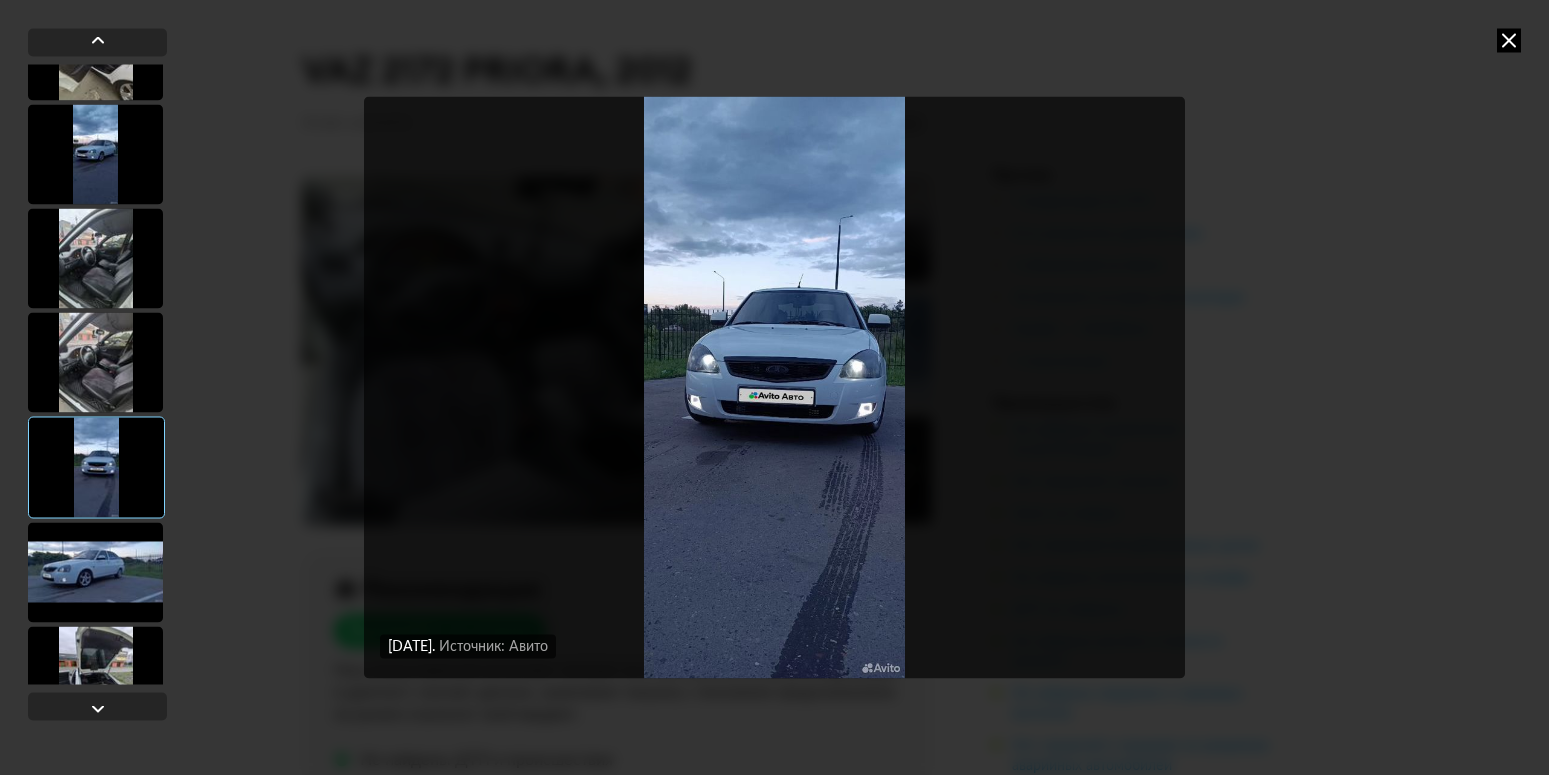 click at bounding box center (95, 572) 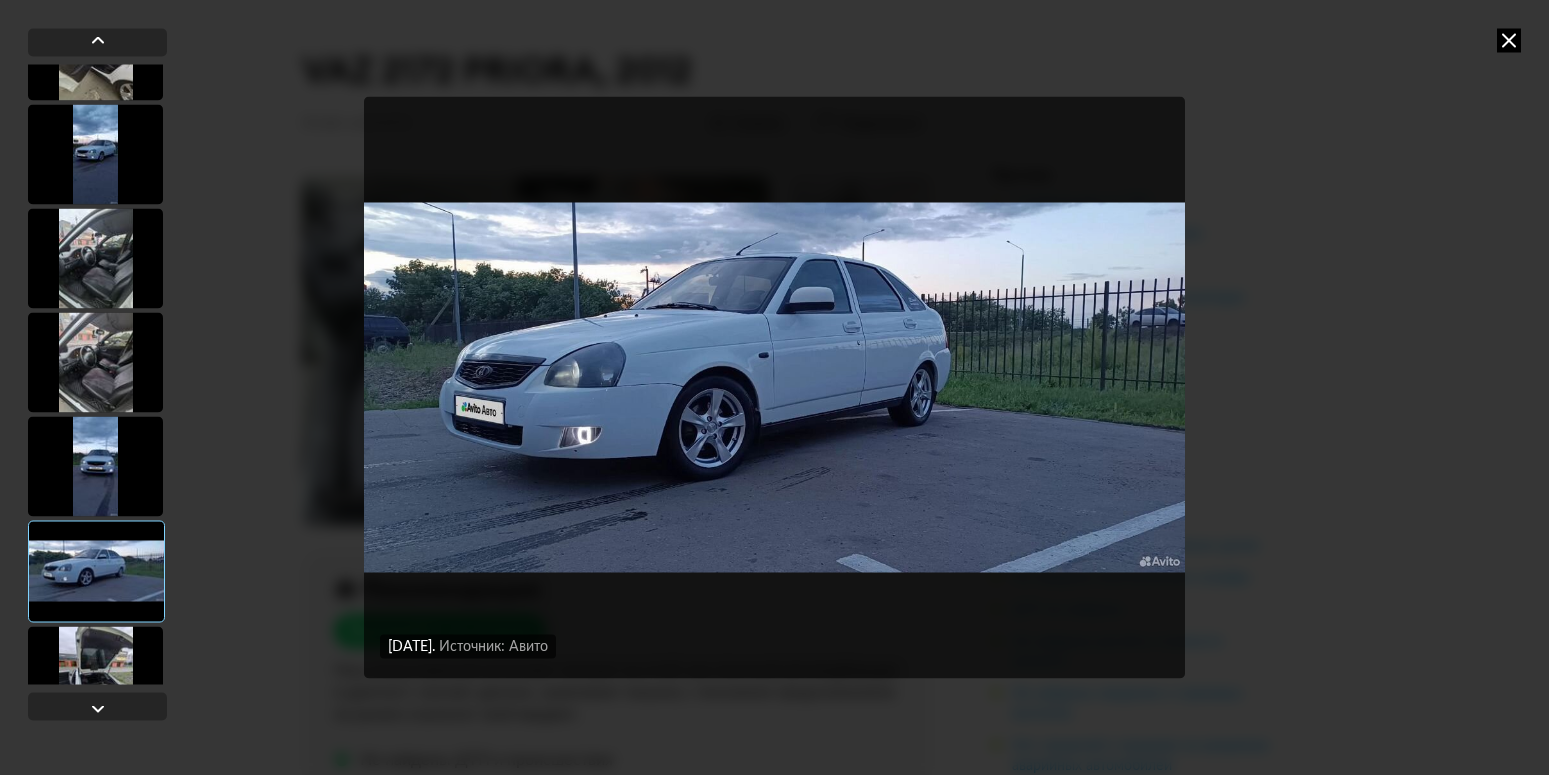 scroll, scrollTop: 252, scrollLeft: 0, axis: vertical 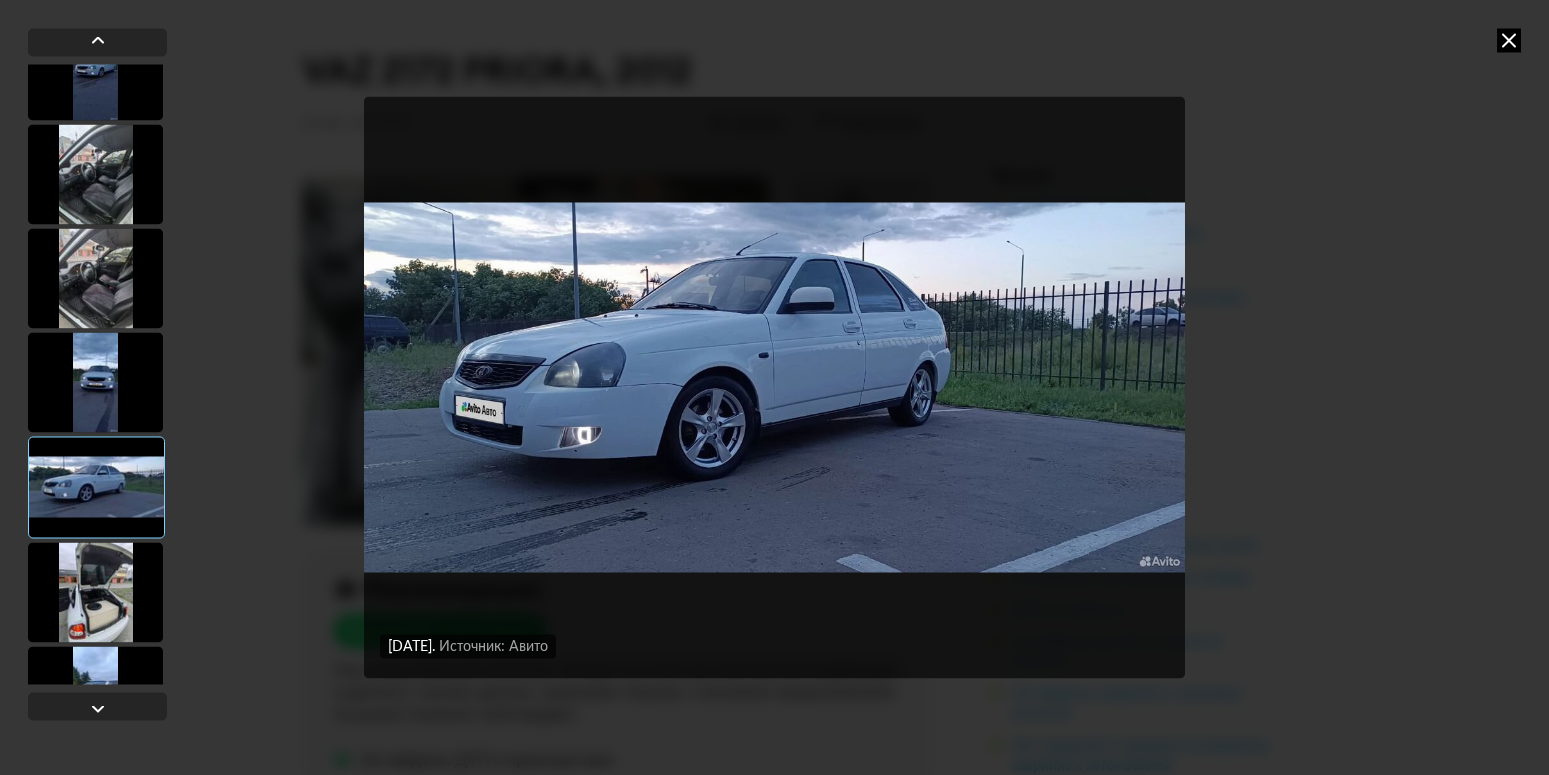 click at bounding box center [95, 592] 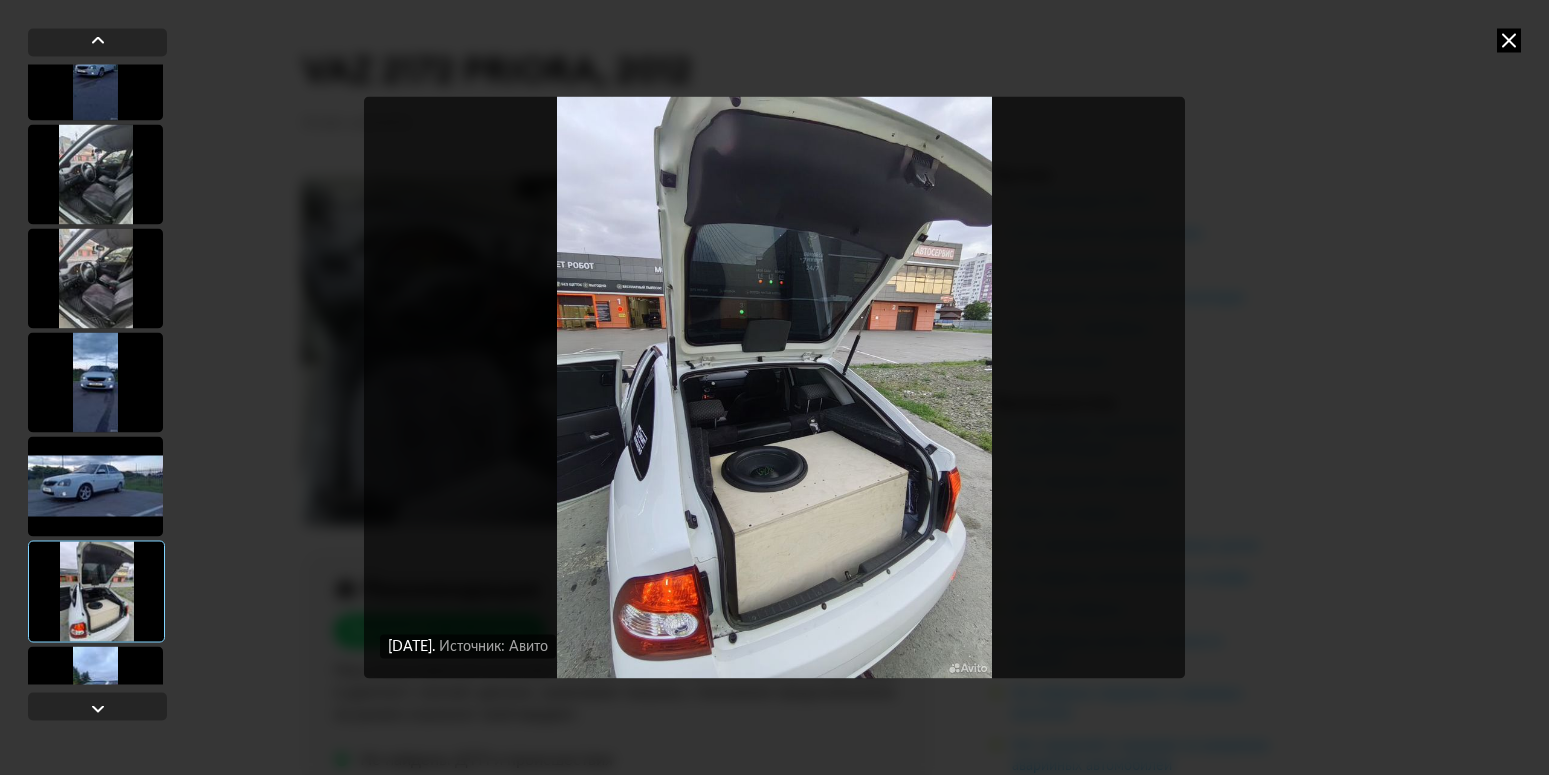 scroll, scrollTop: 336, scrollLeft: 0, axis: vertical 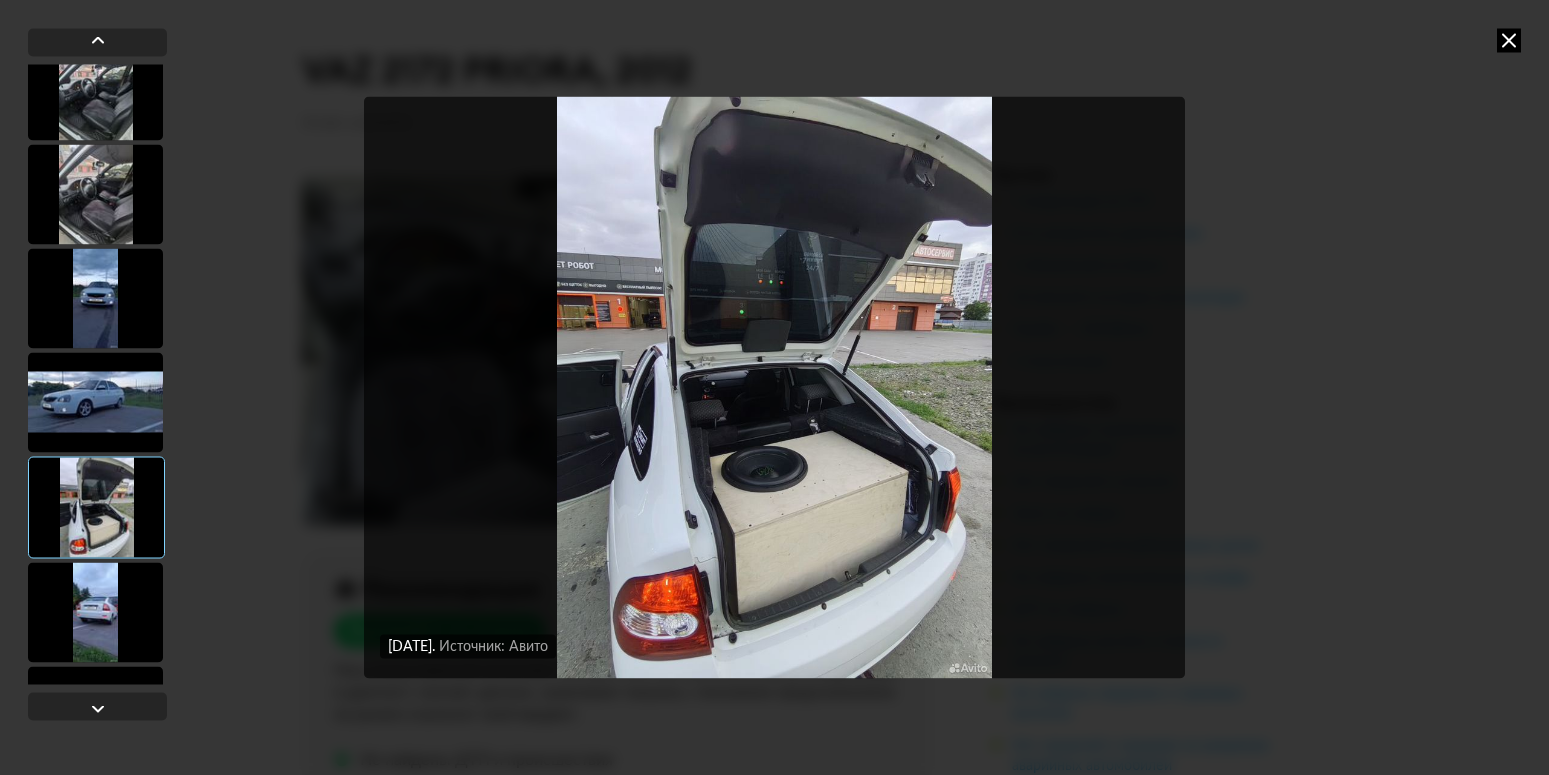 click at bounding box center (95, 612) 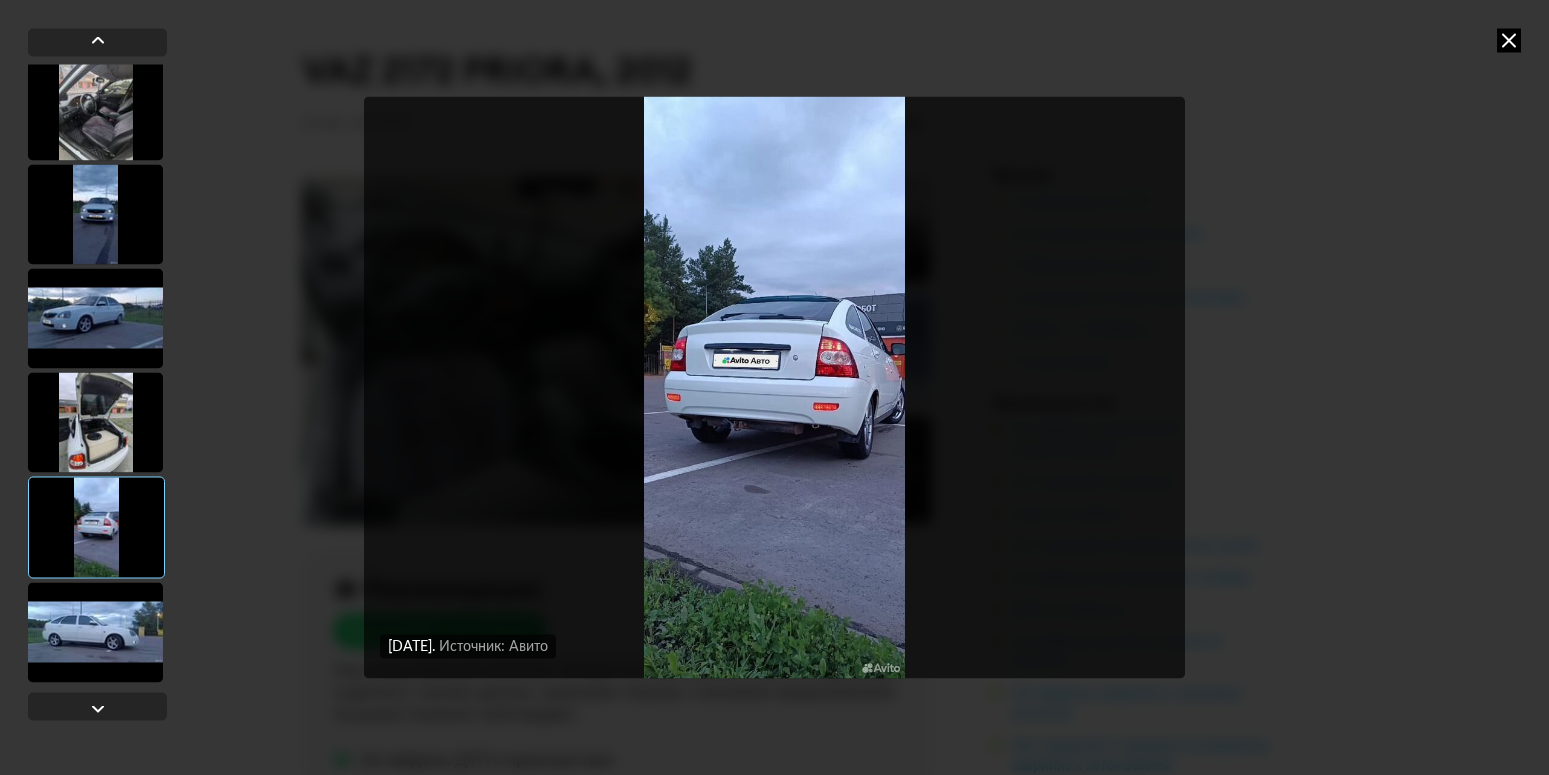 scroll, scrollTop: 504, scrollLeft: 0, axis: vertical 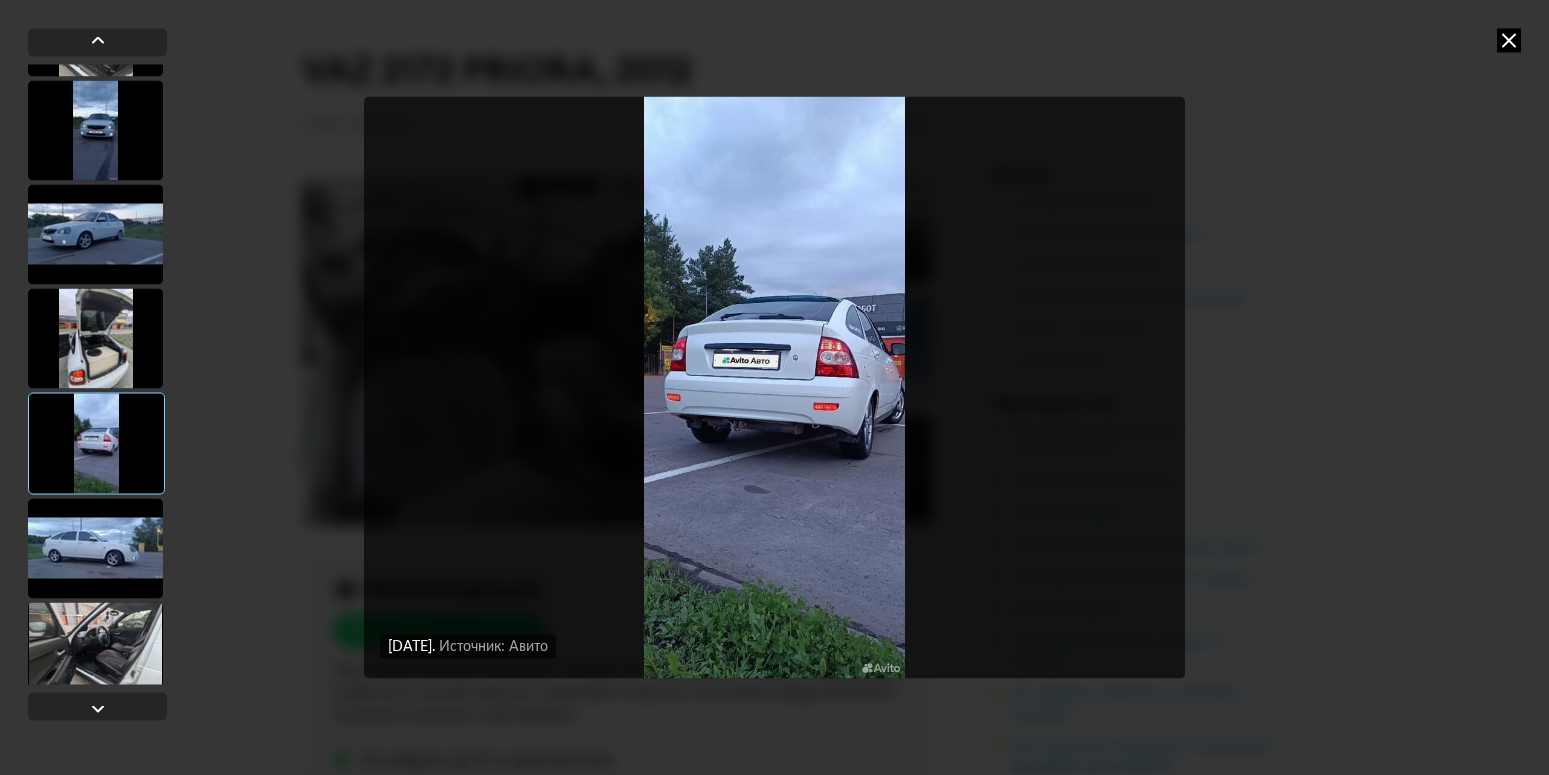 click at bounding box center [95, 548] 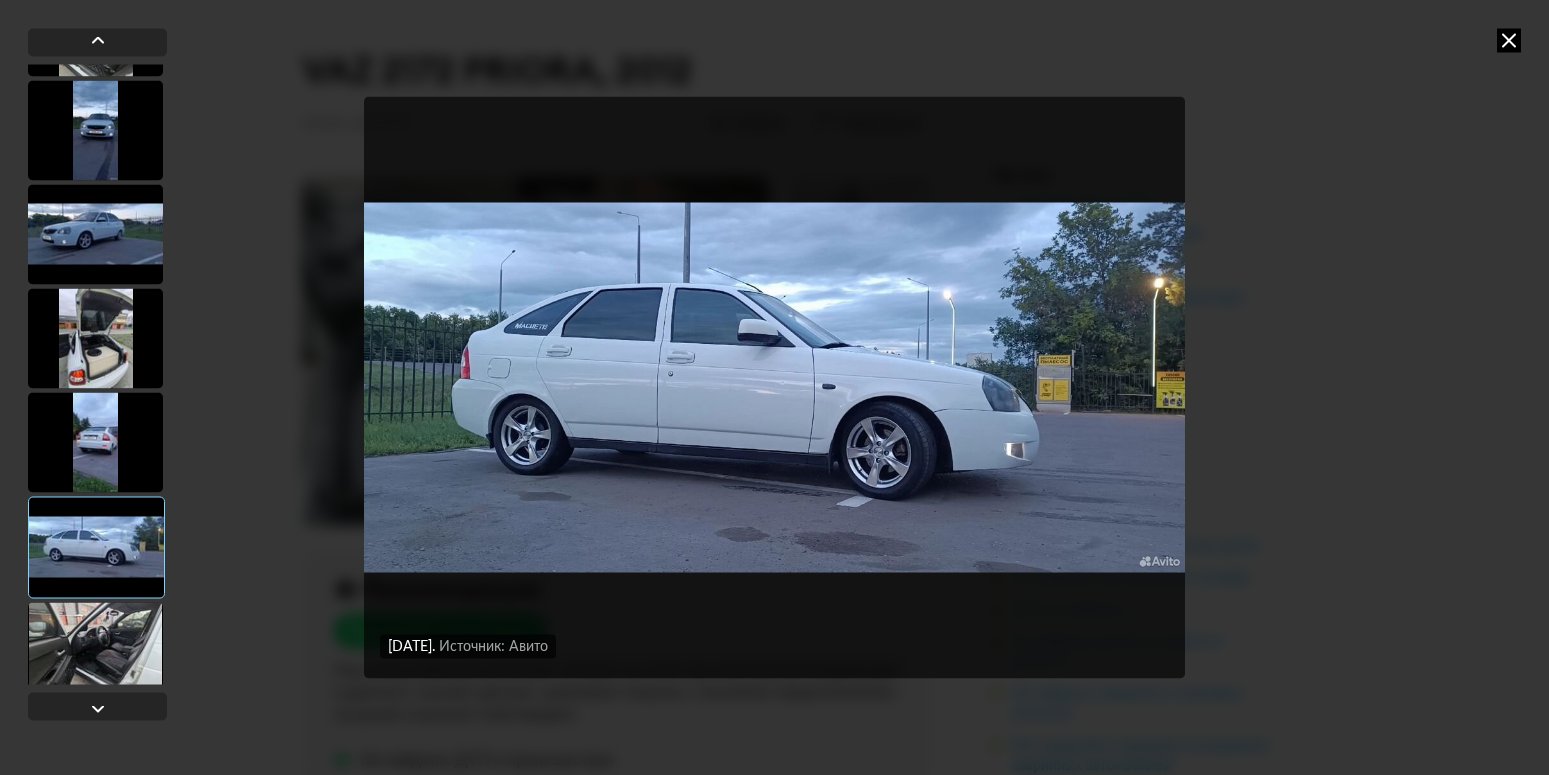 click at bounding box center (95, 652) 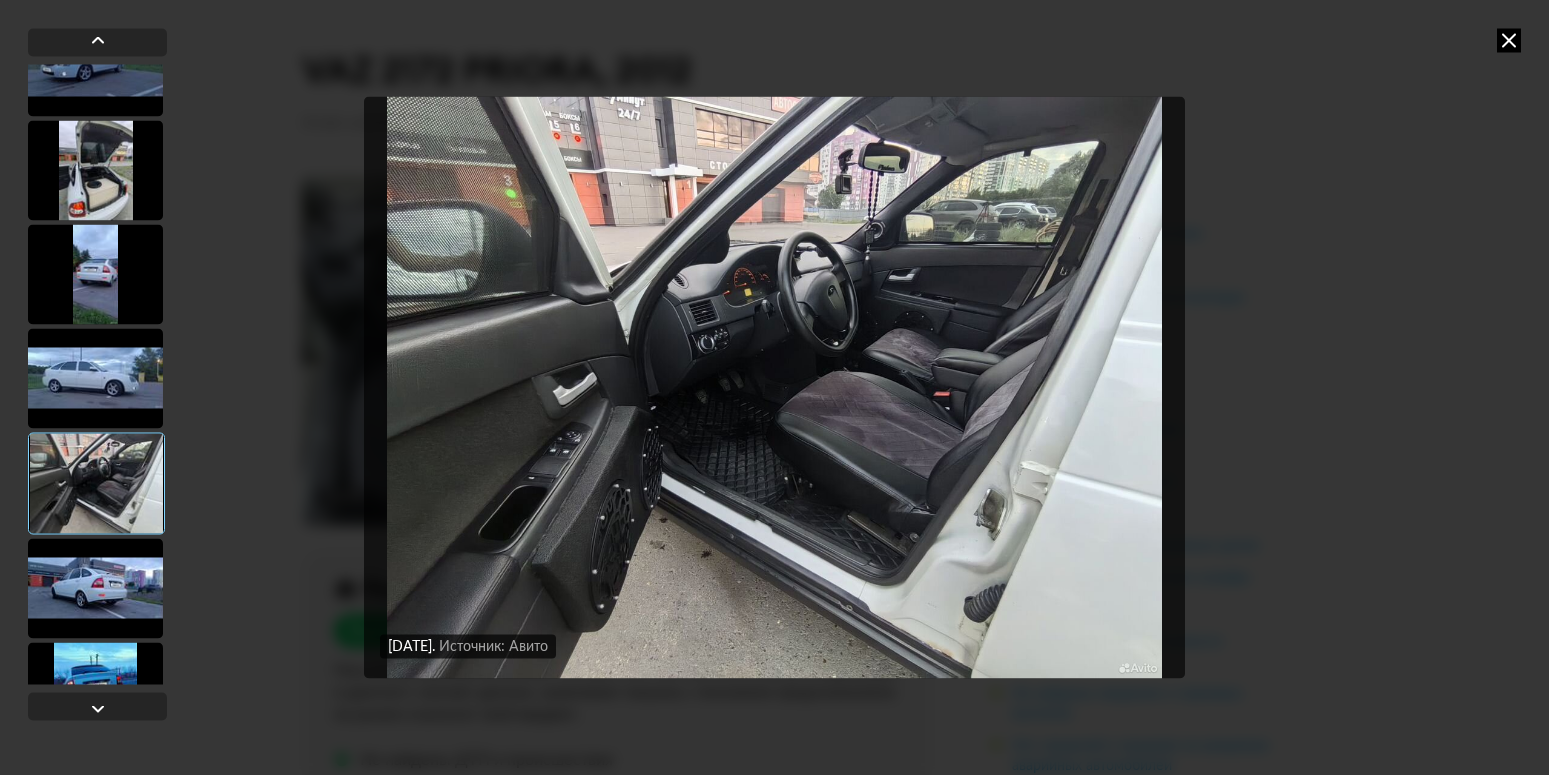 click at bounding box center (95, 588) 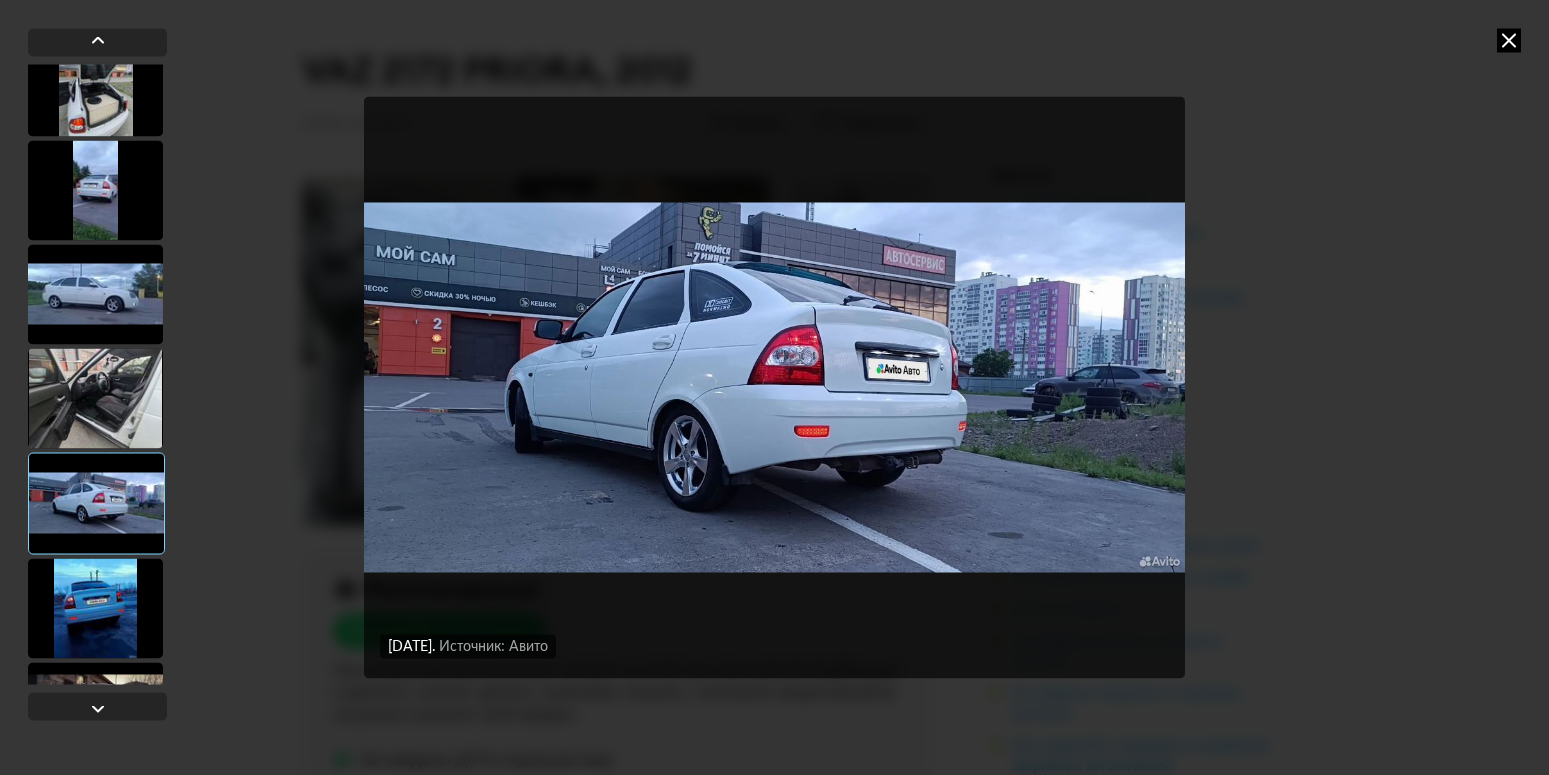 click at bounding box center [95, 608] 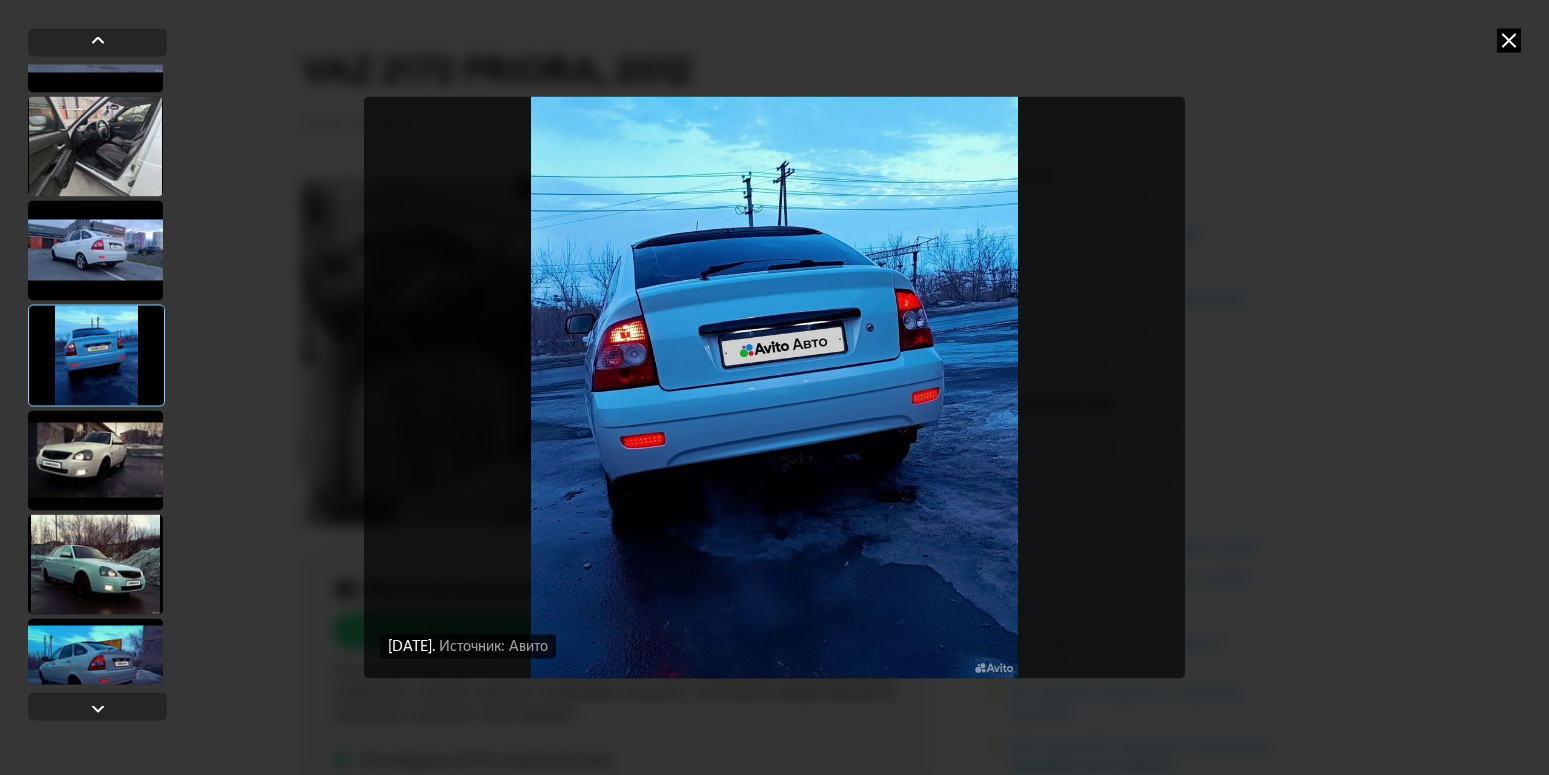 click at bounding box center [95, 564] 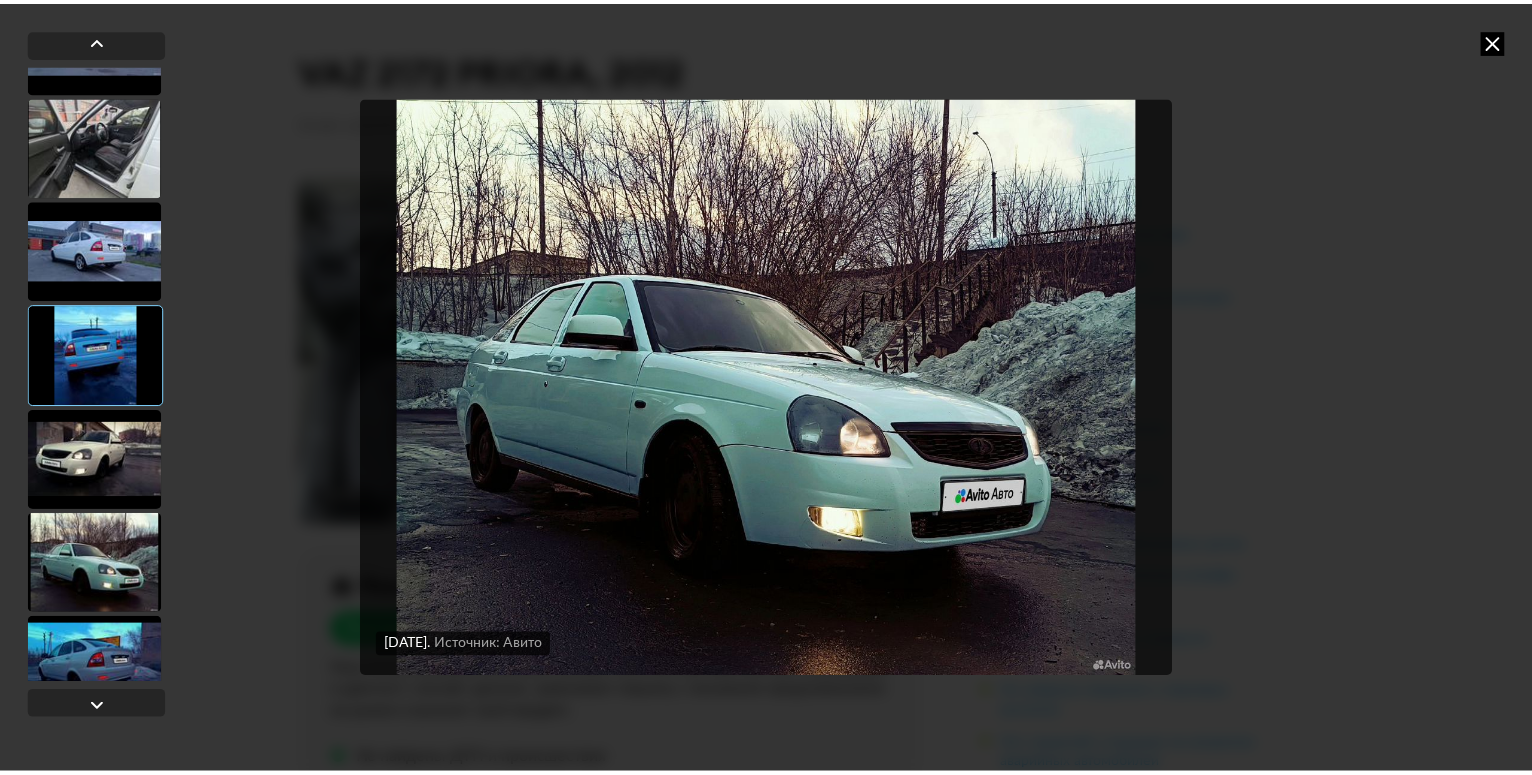 scroll, scrollTop: 1176, scrollLeft: 0, axis: vertical 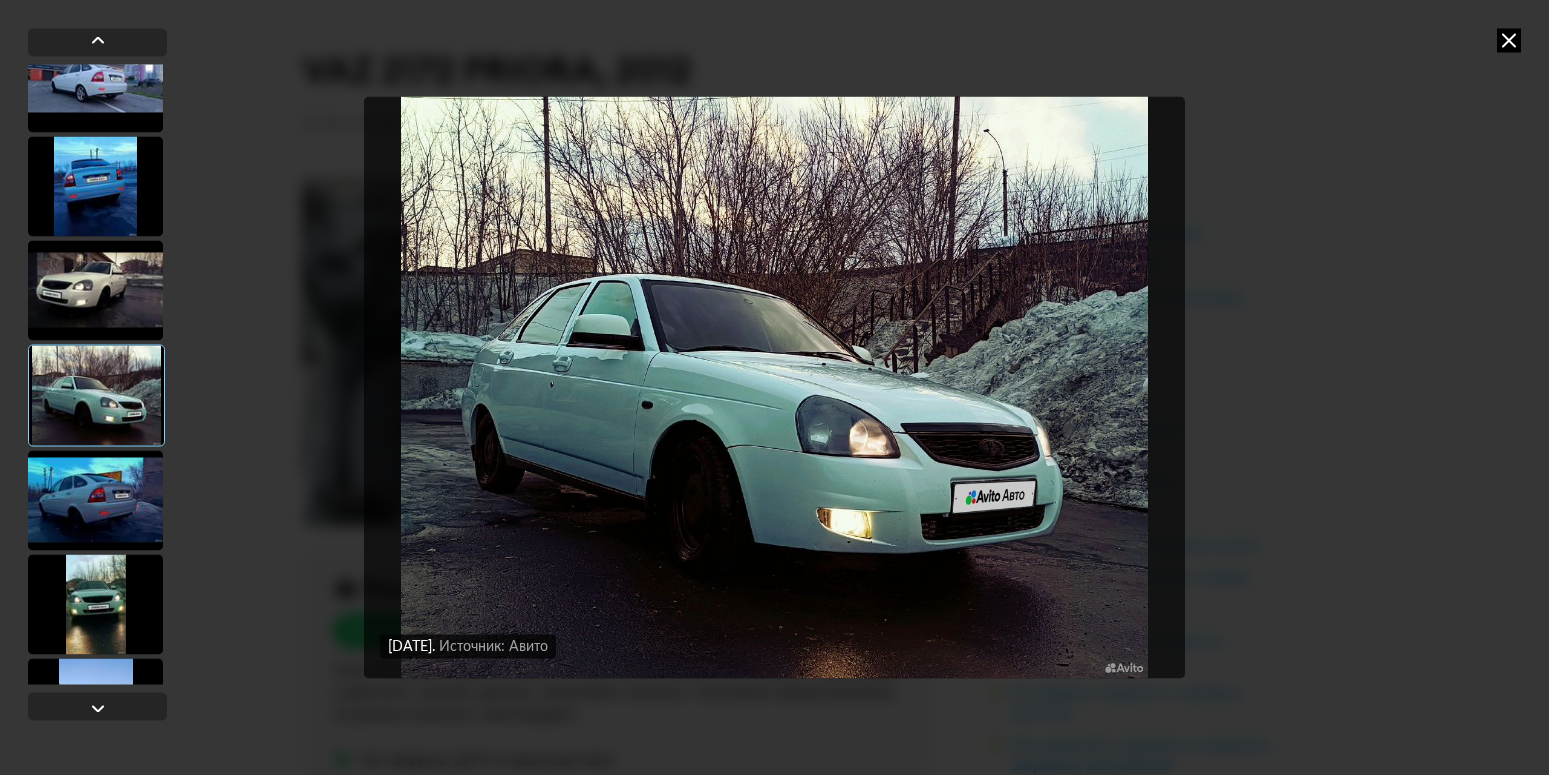 click at bounding box center [95, 500] 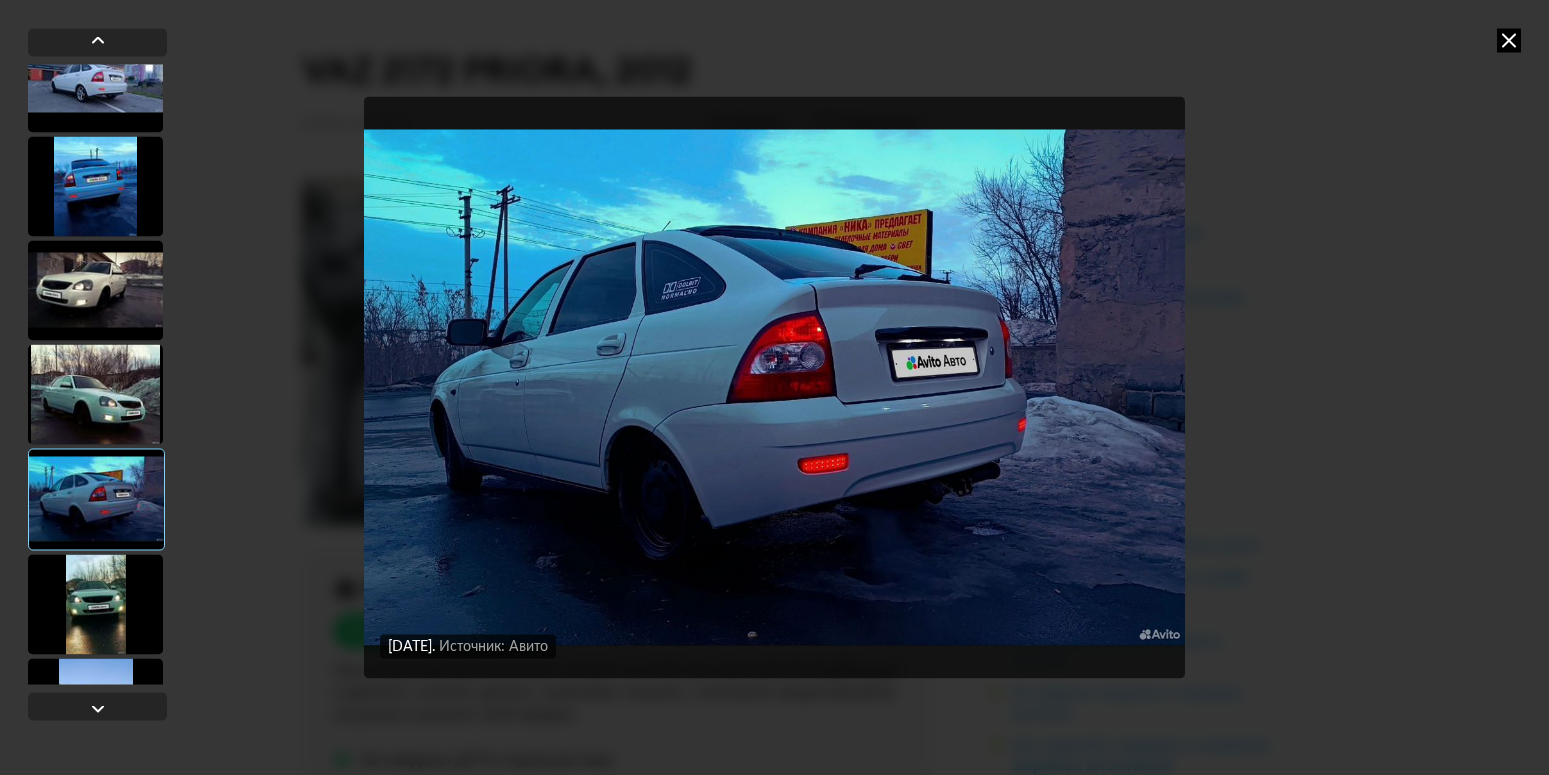 click on "28 июня 2025 года Источник: Авито 28 июня 2025 года Источник: Авито 28 июня 2025 года Источник: Авито 28 июня 2025 года Источник: Авито 28 июня 2025 года Источник: Авито 28 июня 2025 года Источник: Авито 28 июня 2025 года Источник: Авито 28 июня 2025 года Источник: Авито 28 июня 2025 года Источник: Авито 28 июня 2025 года Источник: Авито 28 июня 2025 года Источник: Авито 28 июня 2025 года Источник: Авито 15 марта 2025 года Источник: Авито 15 марта 2025 года Источник: Авито 15 марта 2025 года Источник: Авито 15 марта 2025 года Источник: Авито 15 марта 2025 года Источник: Авито" at bounding box center (774, 387) 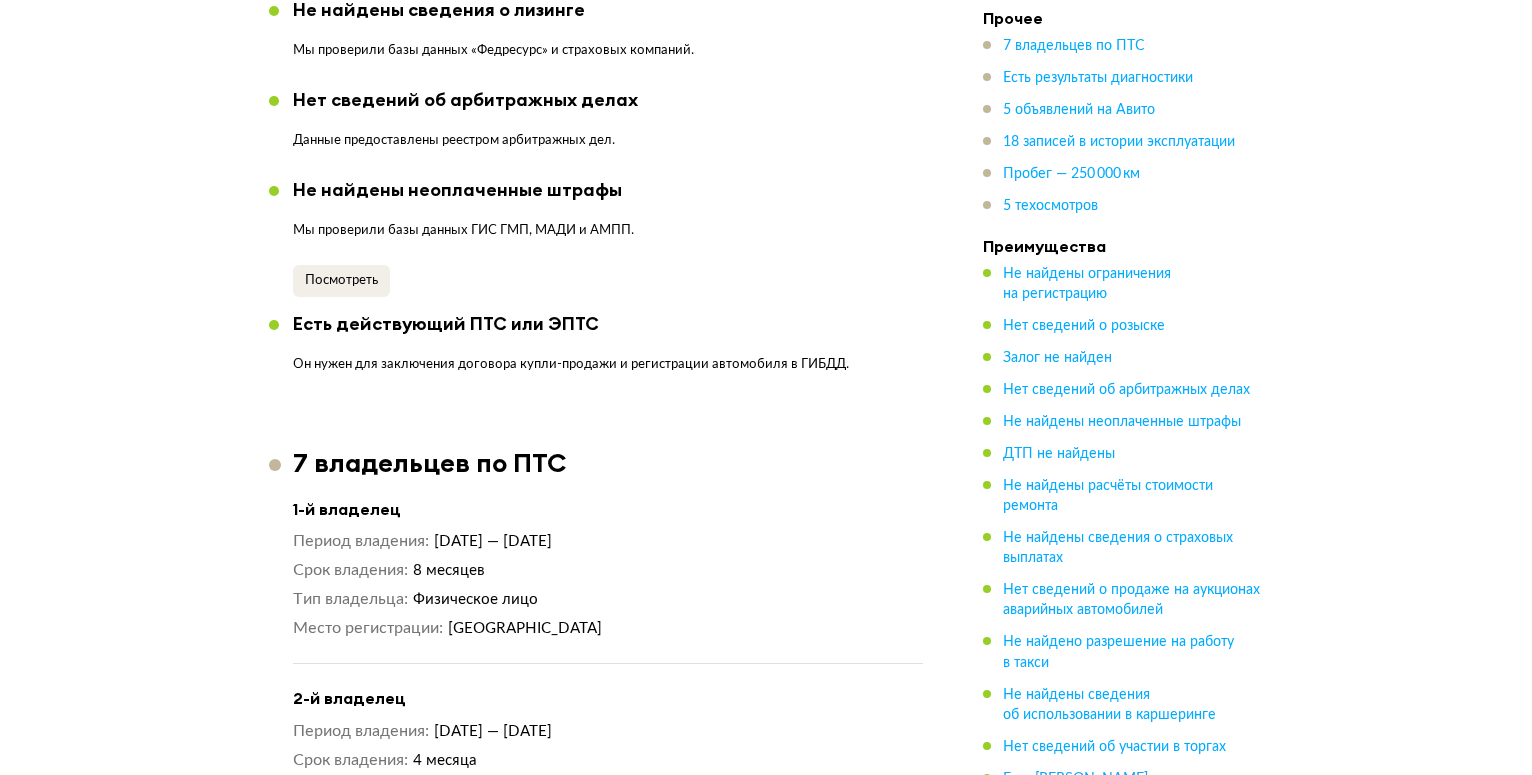 scroll, scrollTop: 2040, scrollLeft: 0, axis: vertical 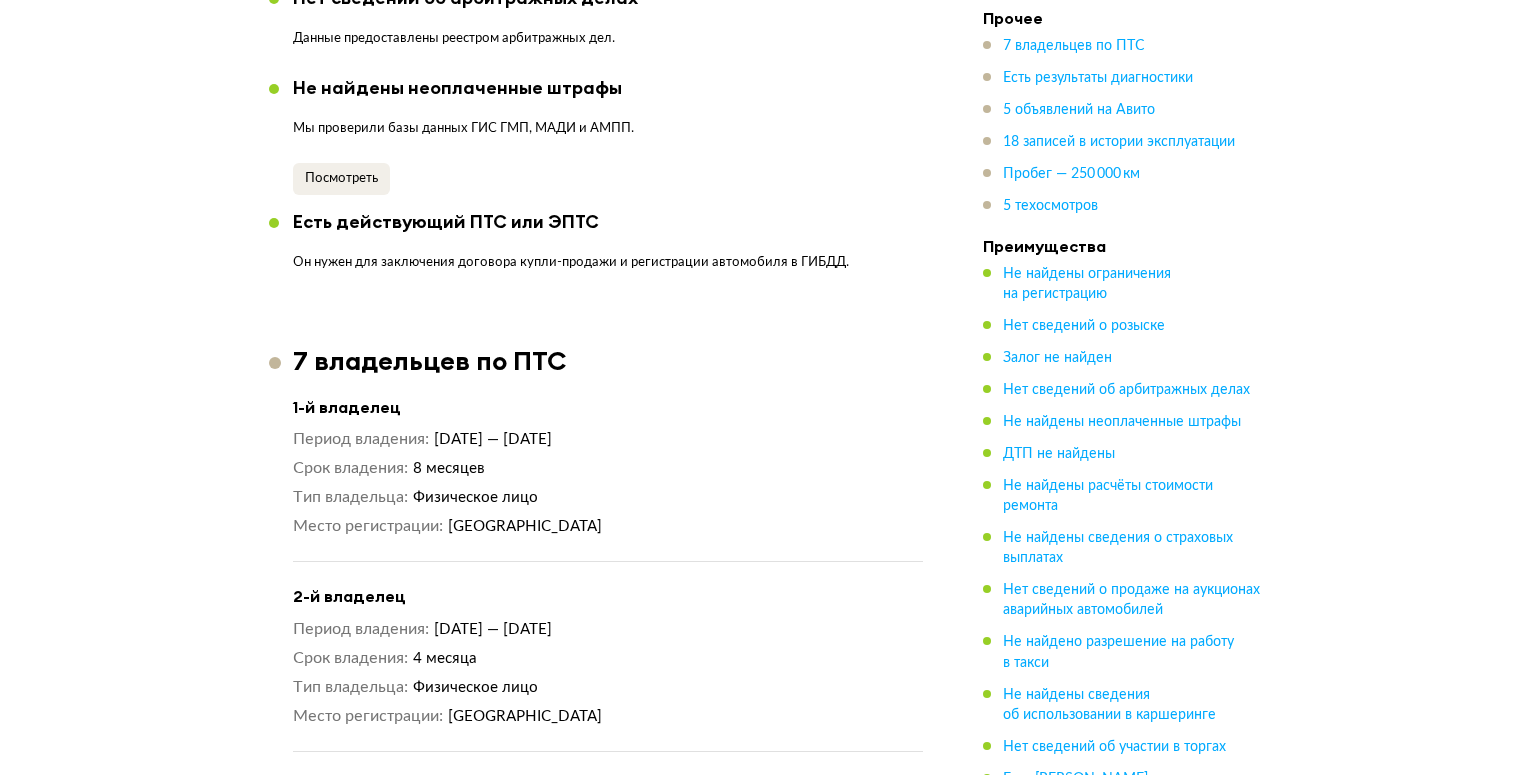 drag, startPoint x: 553, startPoint y: 504, endPoint x: 634, endPoint y: 527, distance: 84.20214 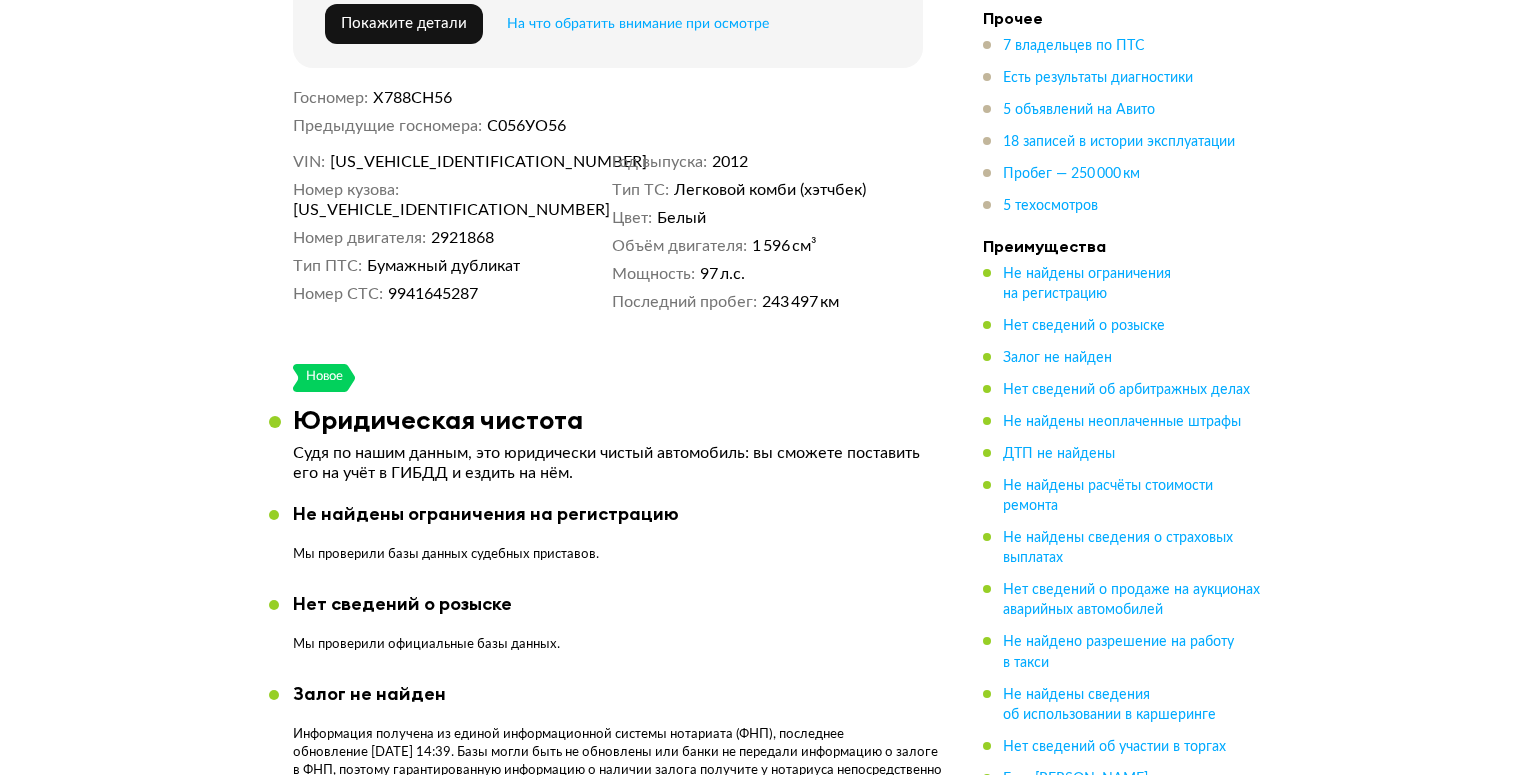 scroll, scrollTop: 612, scrollLeft: 0, axis: vertical 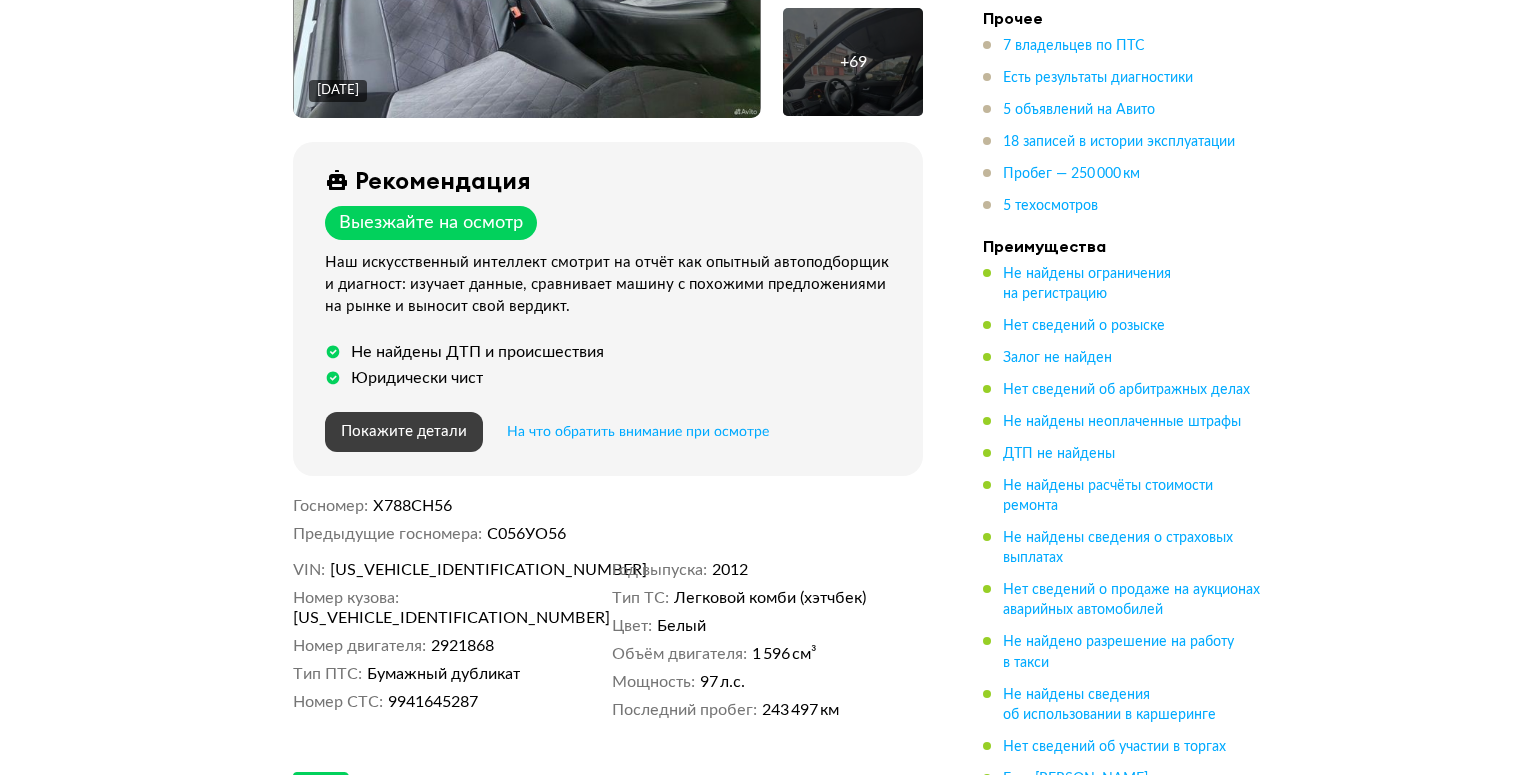 click on "Покажите детали" at bounding box center (404, 431) 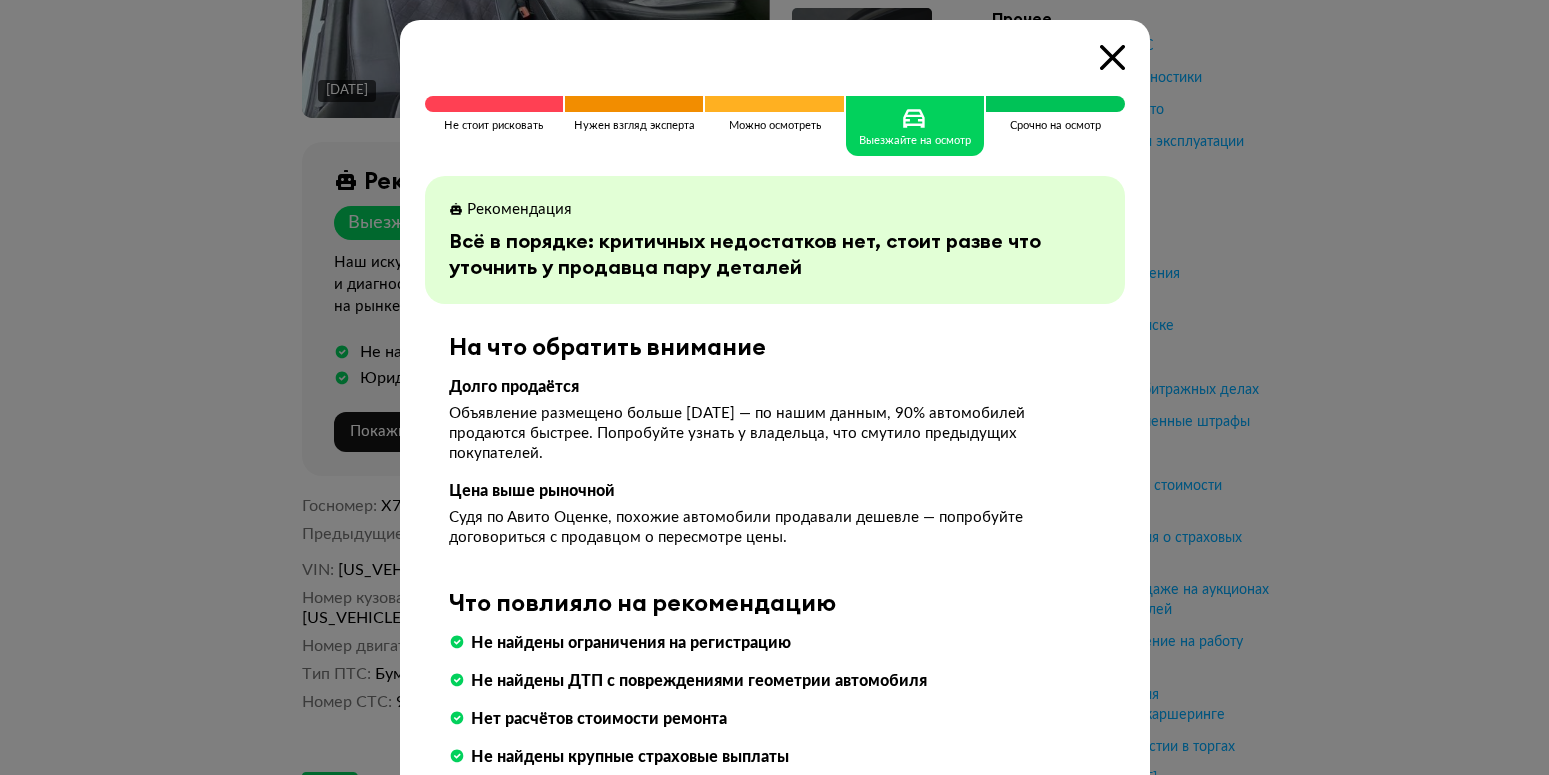 click at bounding box center [774, 387] 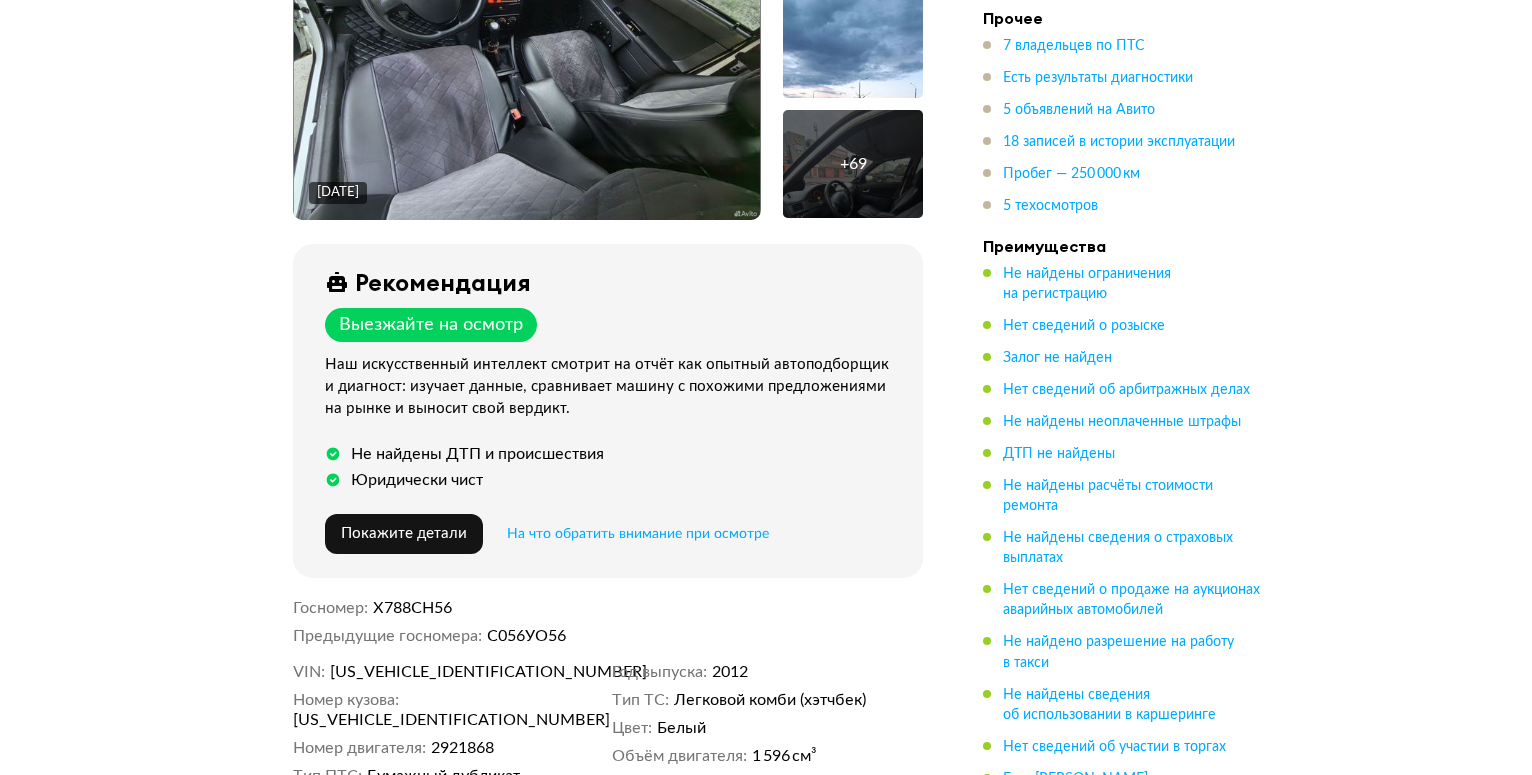 scroll, scrollTop: 0, scrollLeft: 0, axis: both 